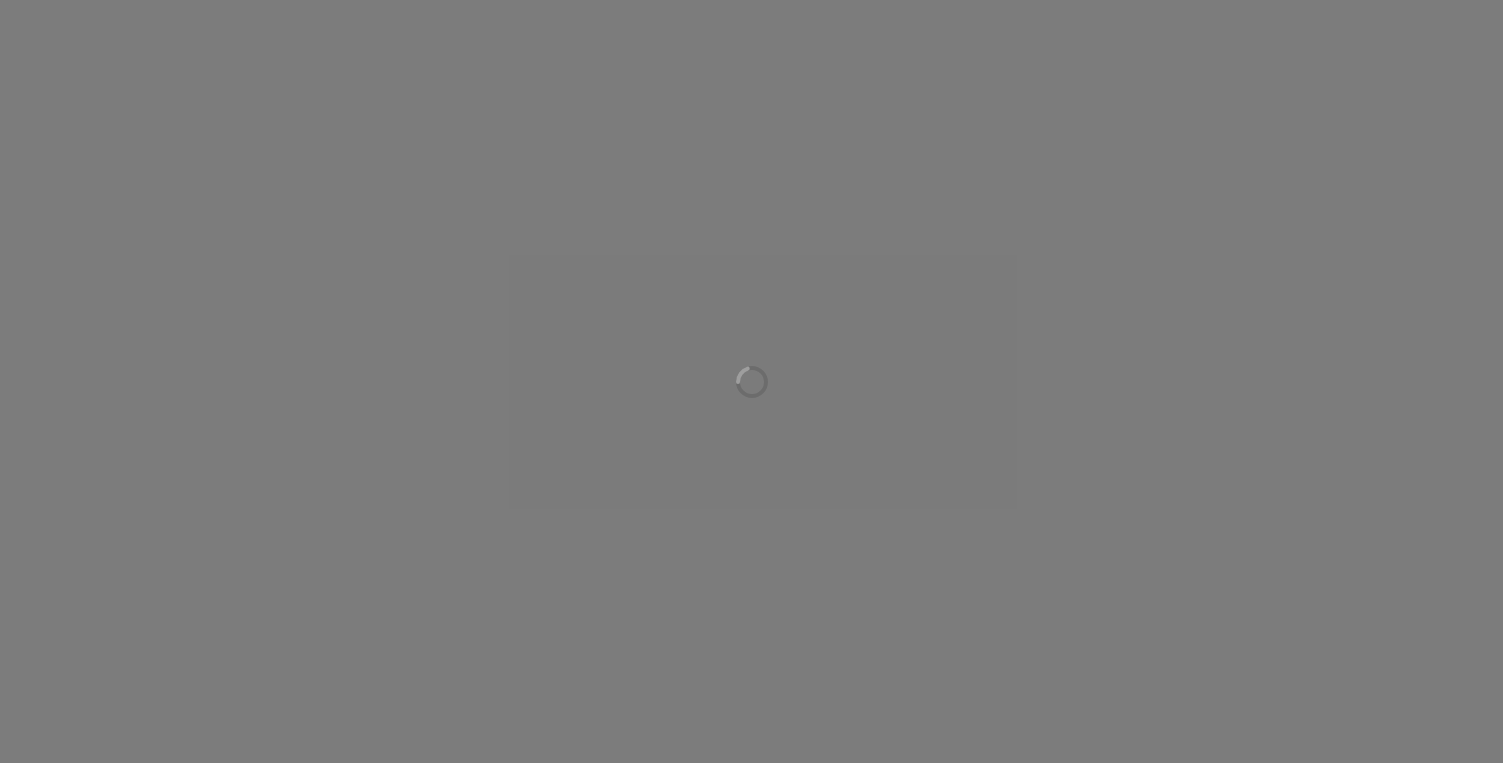 scroll, scrollTop: 0, scrollLeft: 0, axis: both 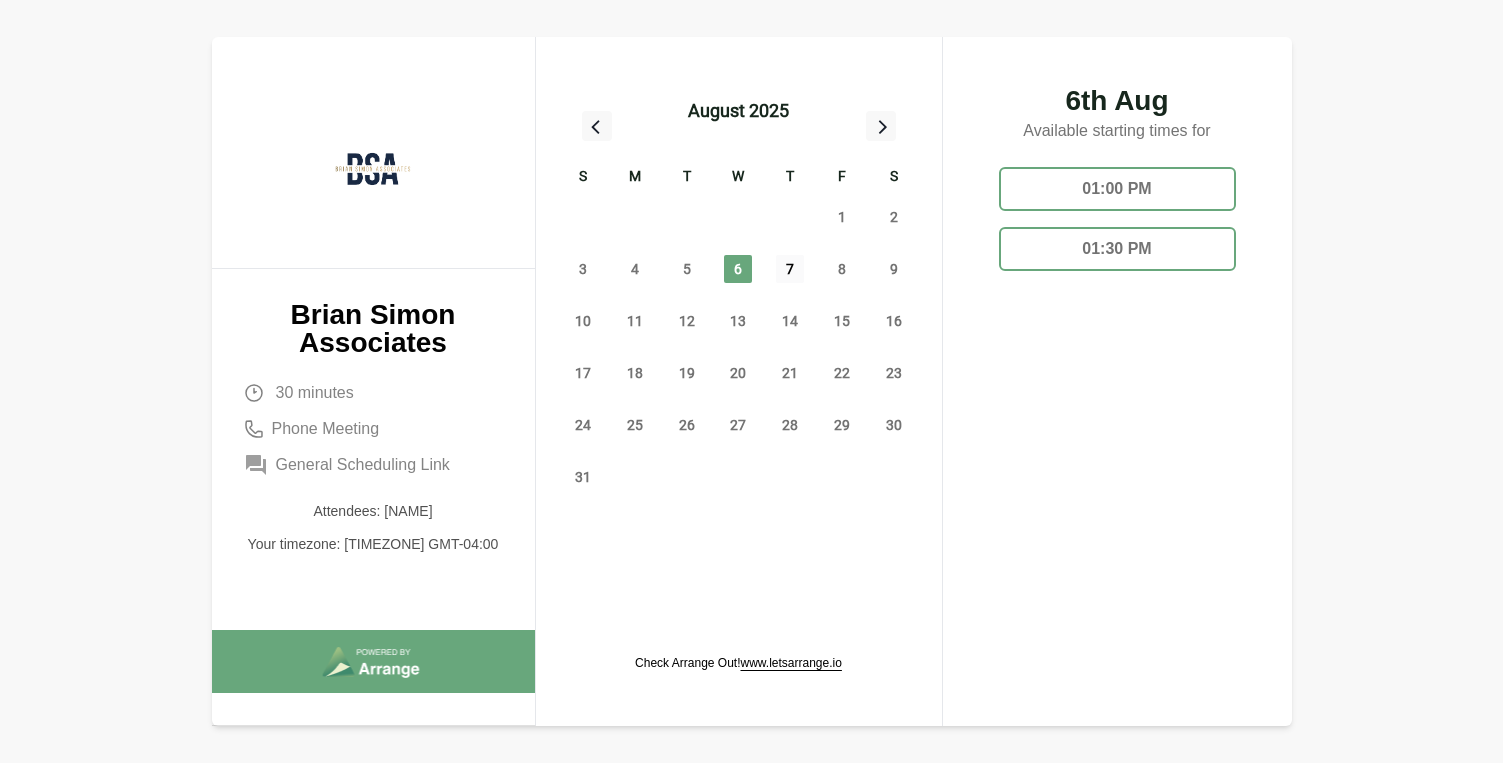 click on "7" at bounding box center (790, 269) 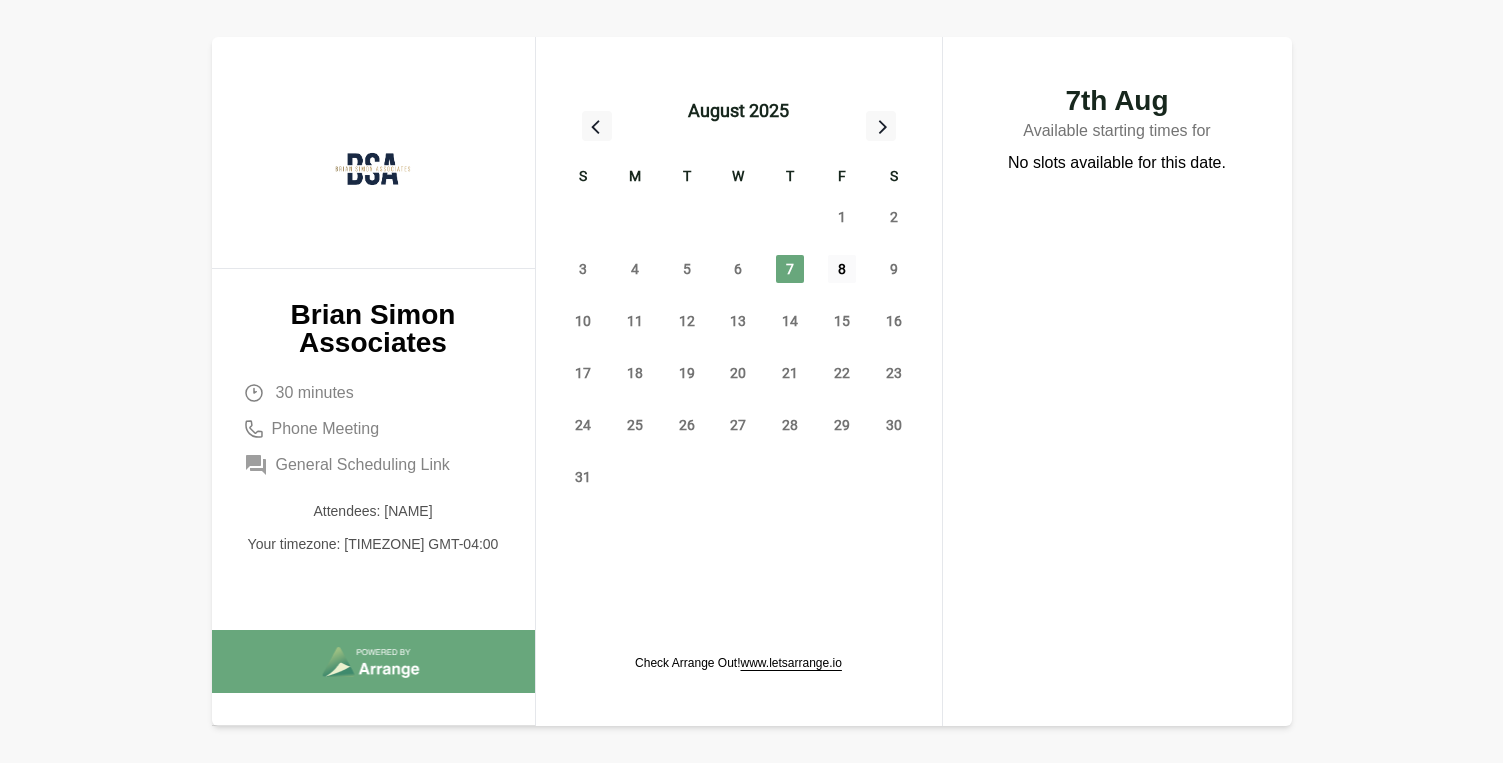 click on "8" at bounding box center (842, 269) 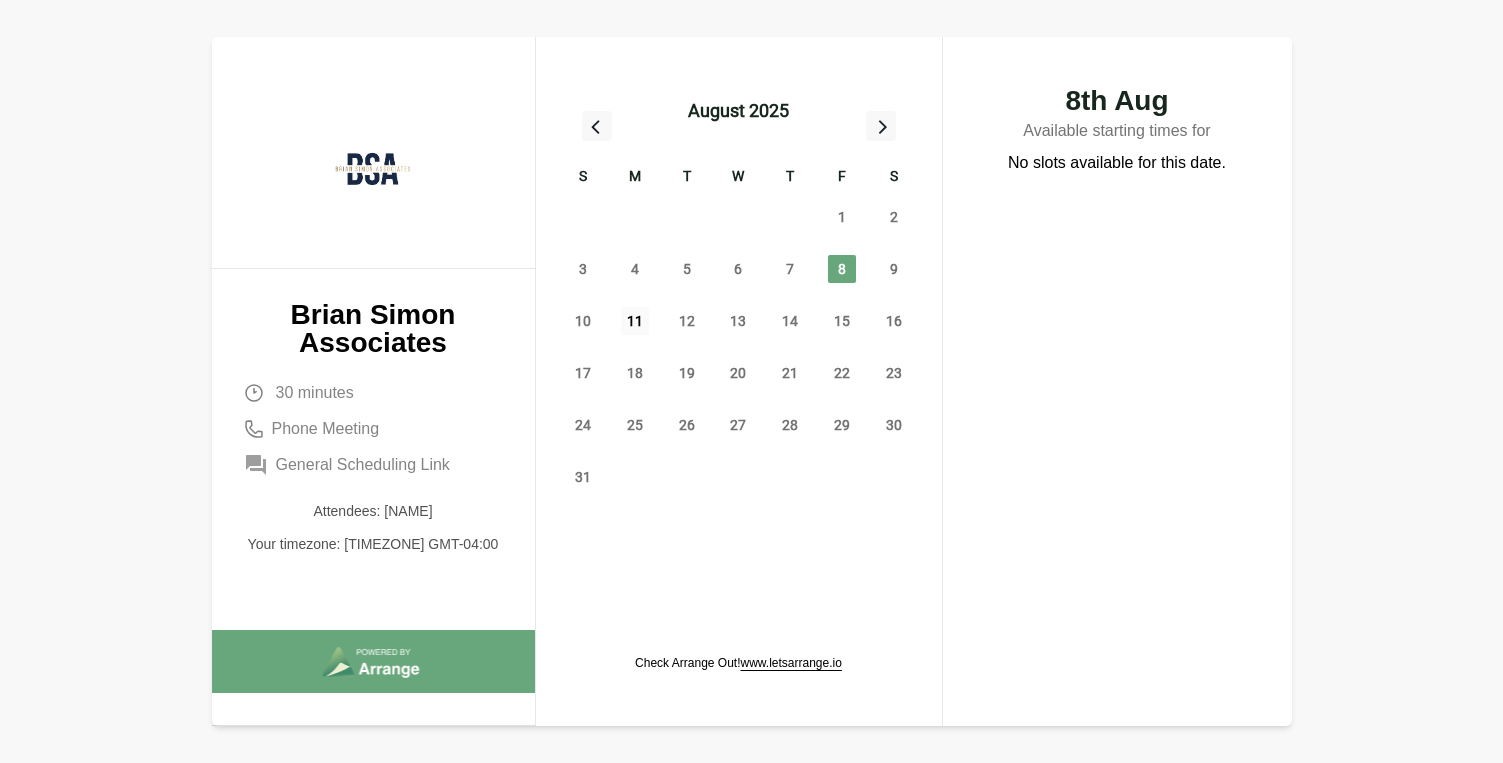 click on "11" at bounding box center [635, 321] 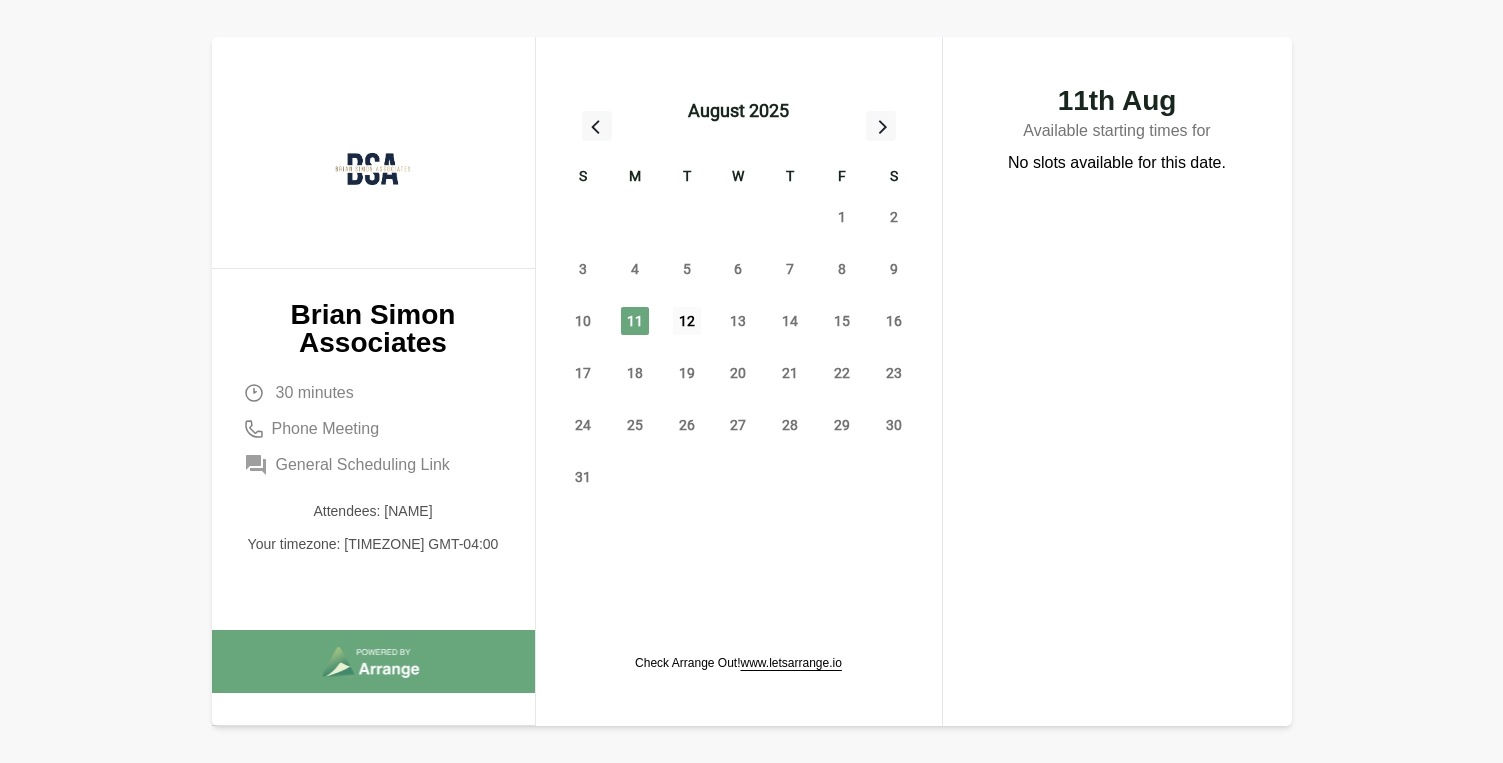 click on "12" at bounding box center [687, 321] 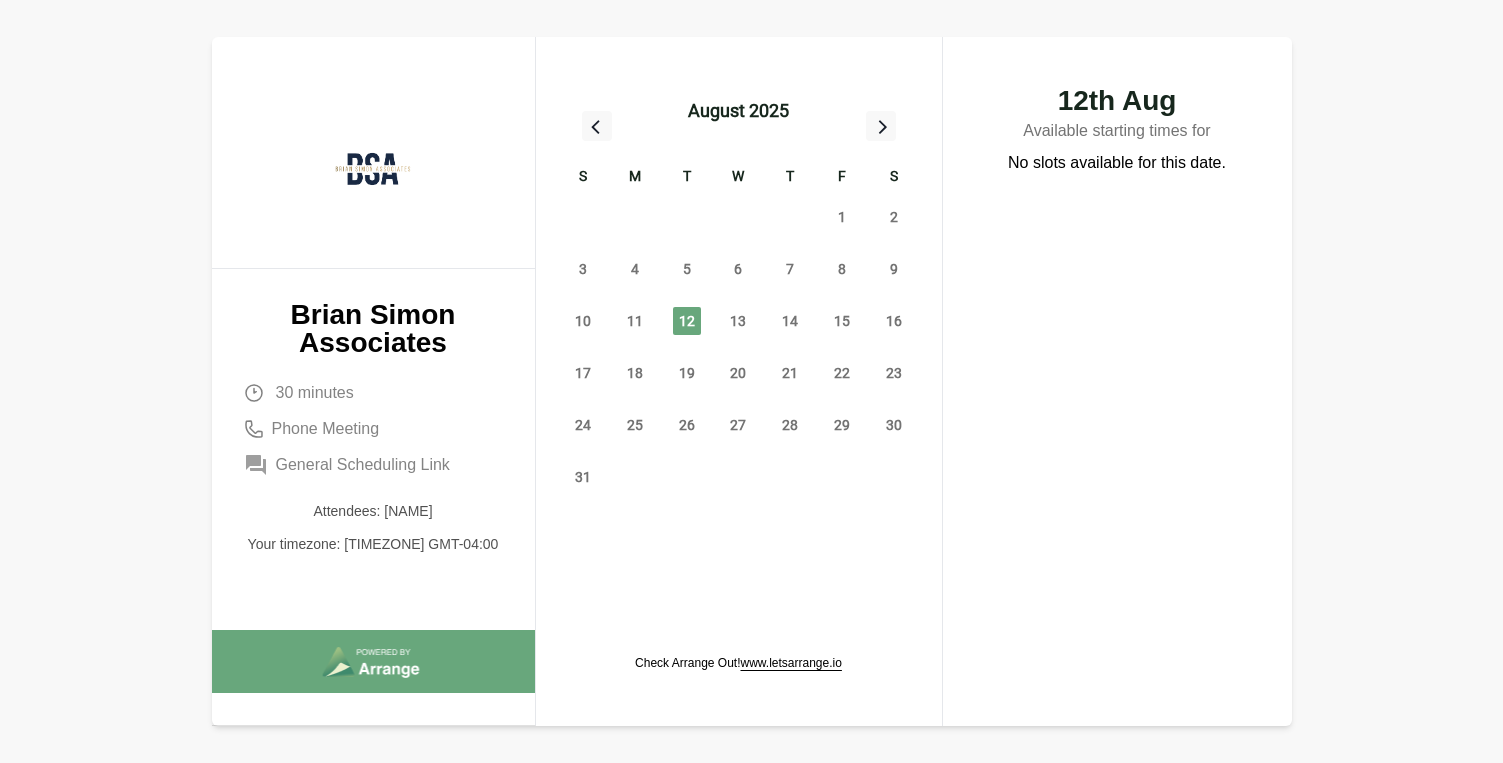 click on "13" 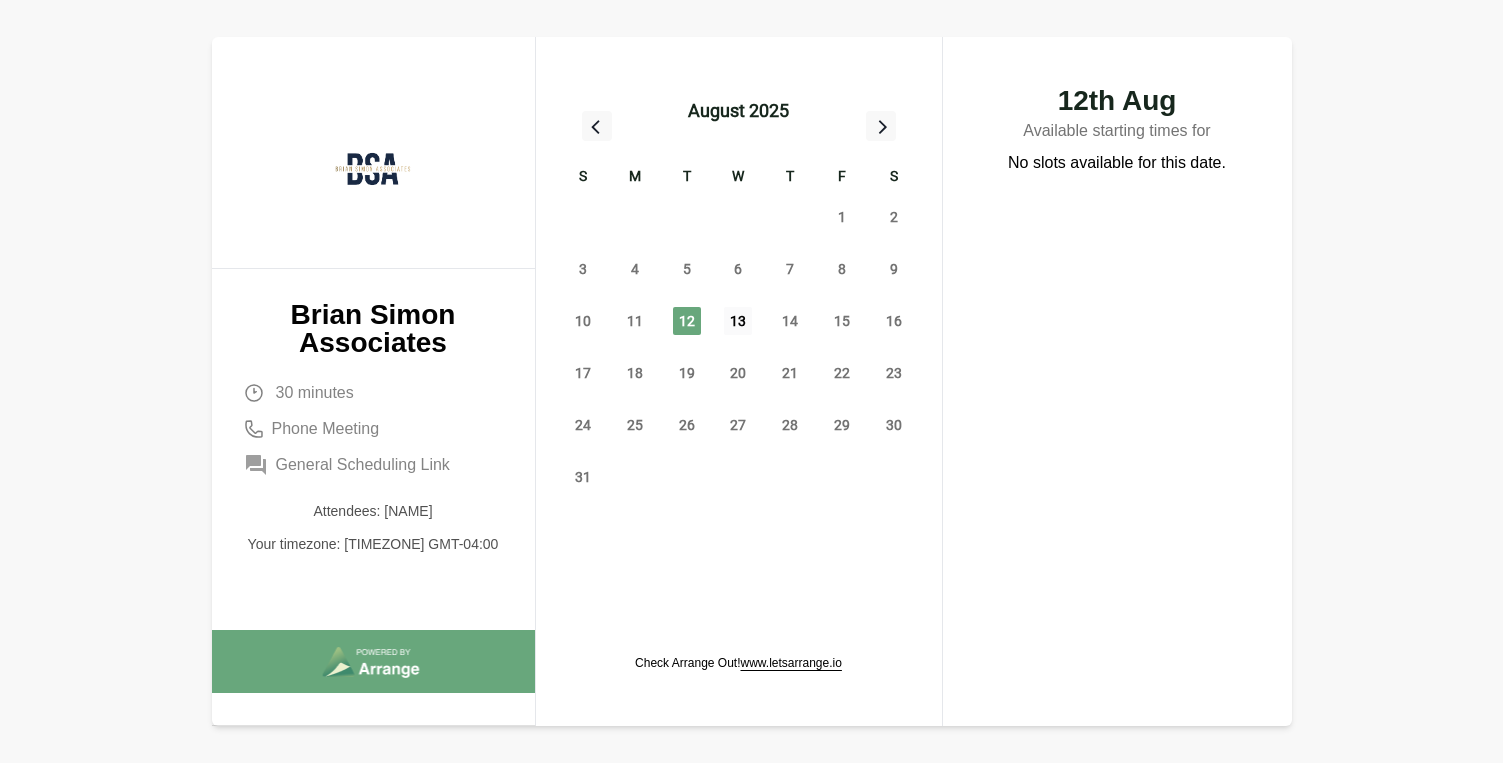click on "13" at bounding box center (738, 321) 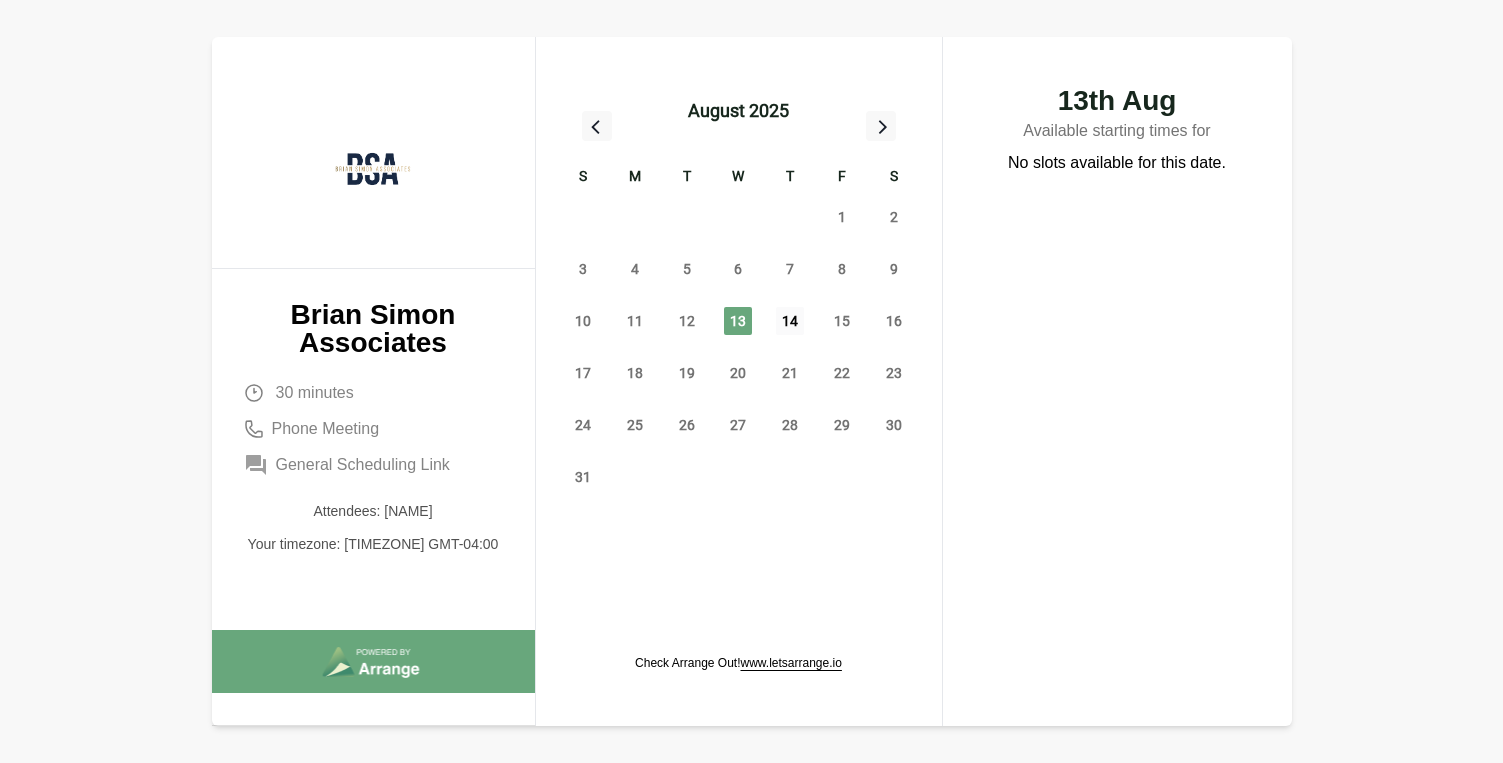 click on "14" at bounding box center [790, 321] 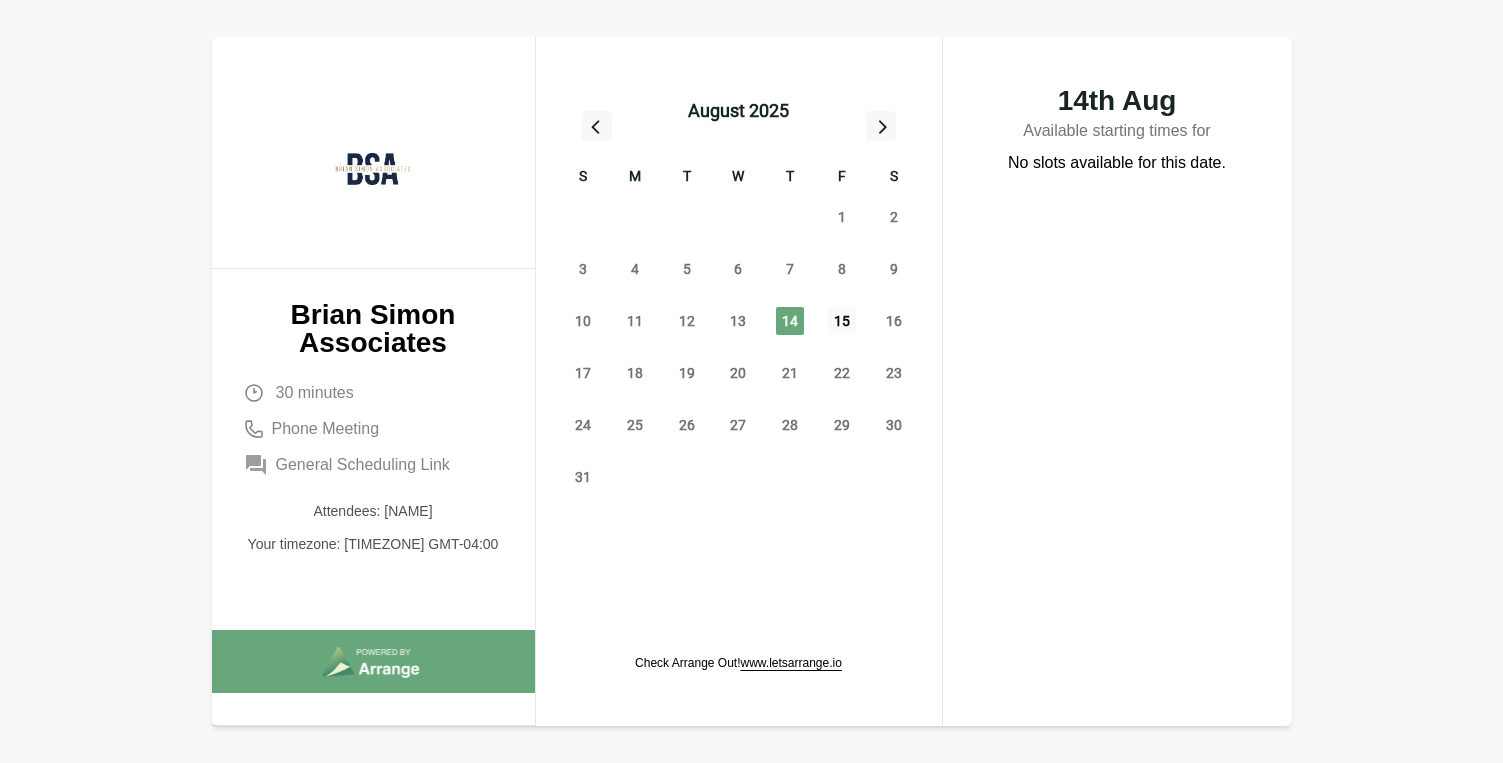 click on "15" at bounding box center [842, 321] 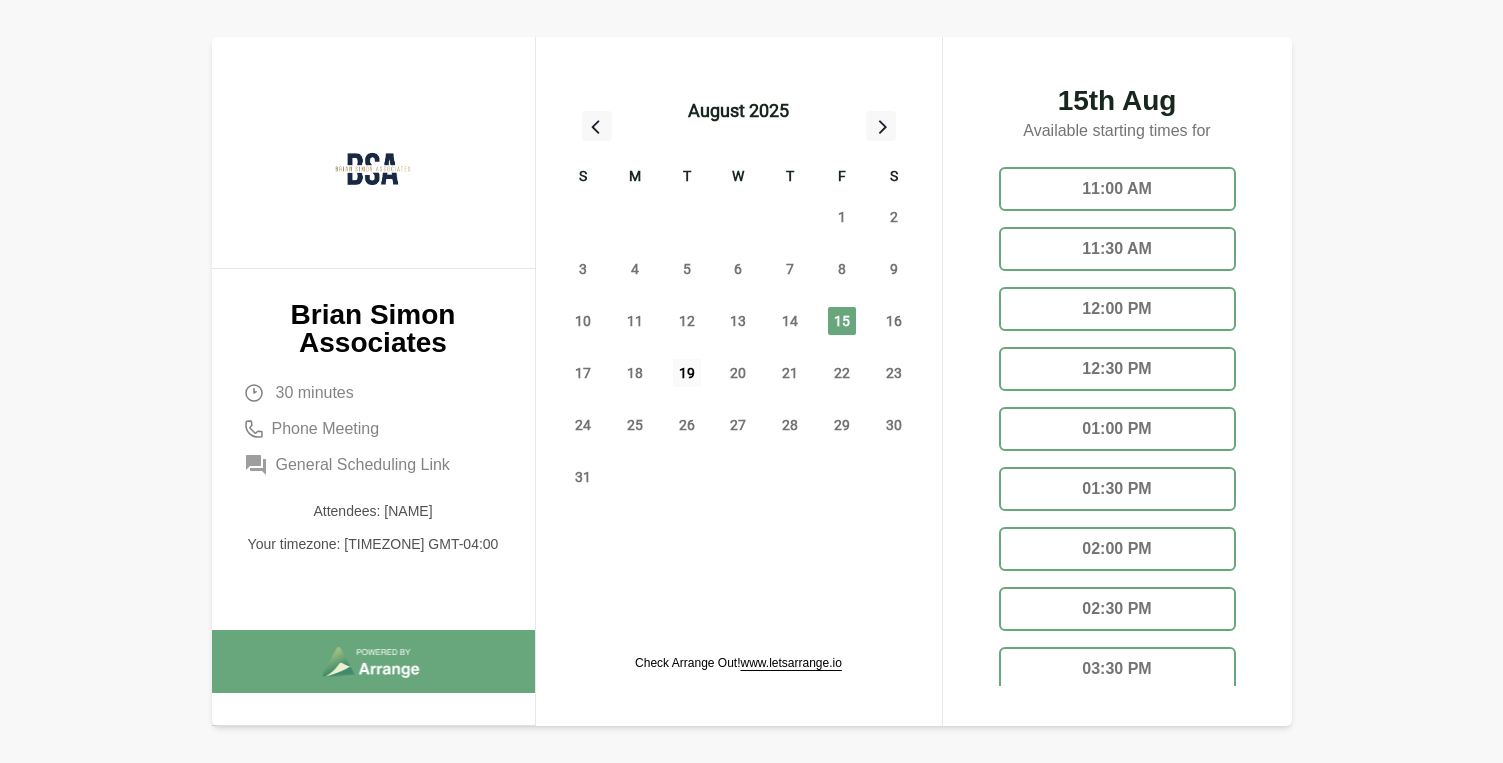 click on "19" at bounding box center [687, 373] 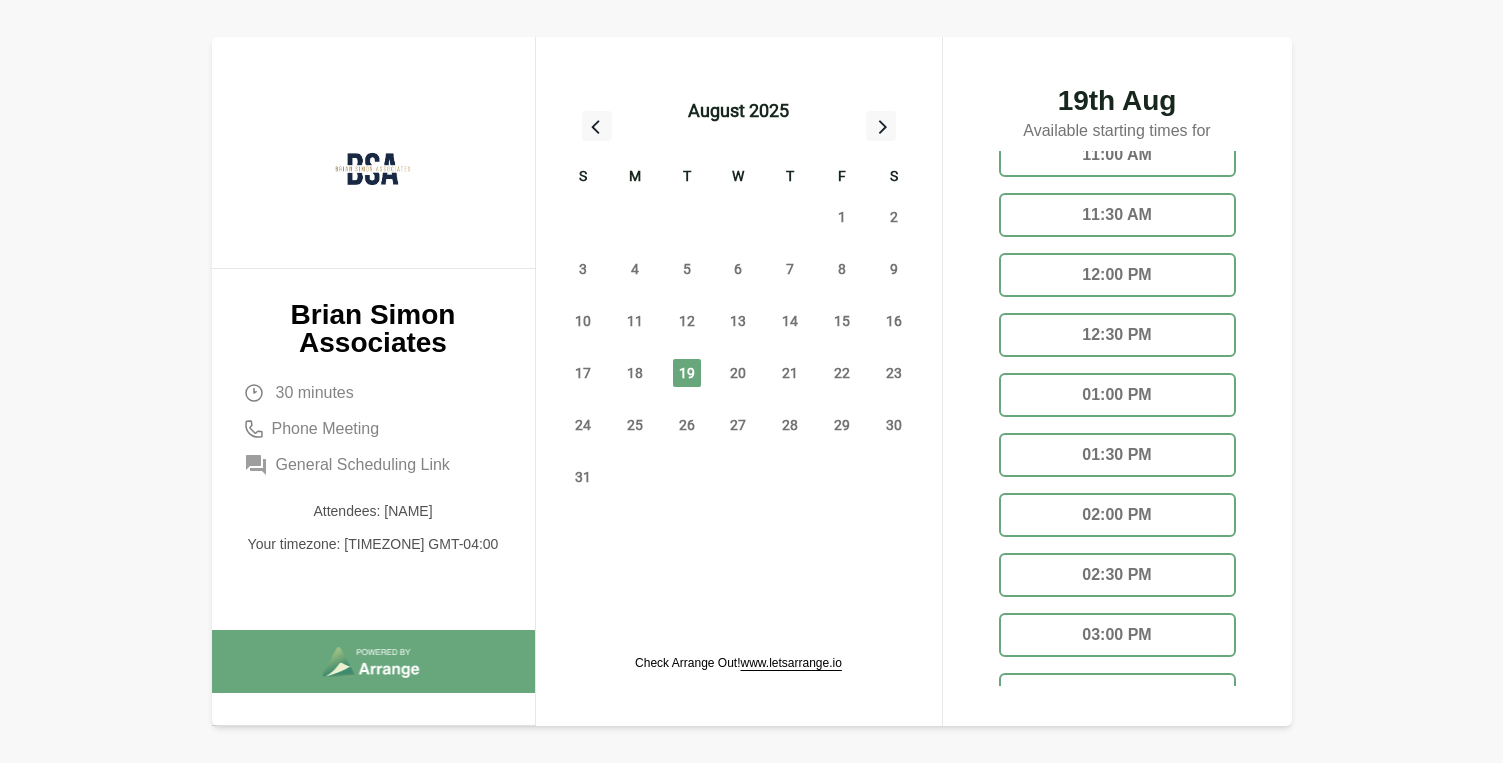 scroll, scrollTop: 158, scrollLeft: 0, axis: vertical 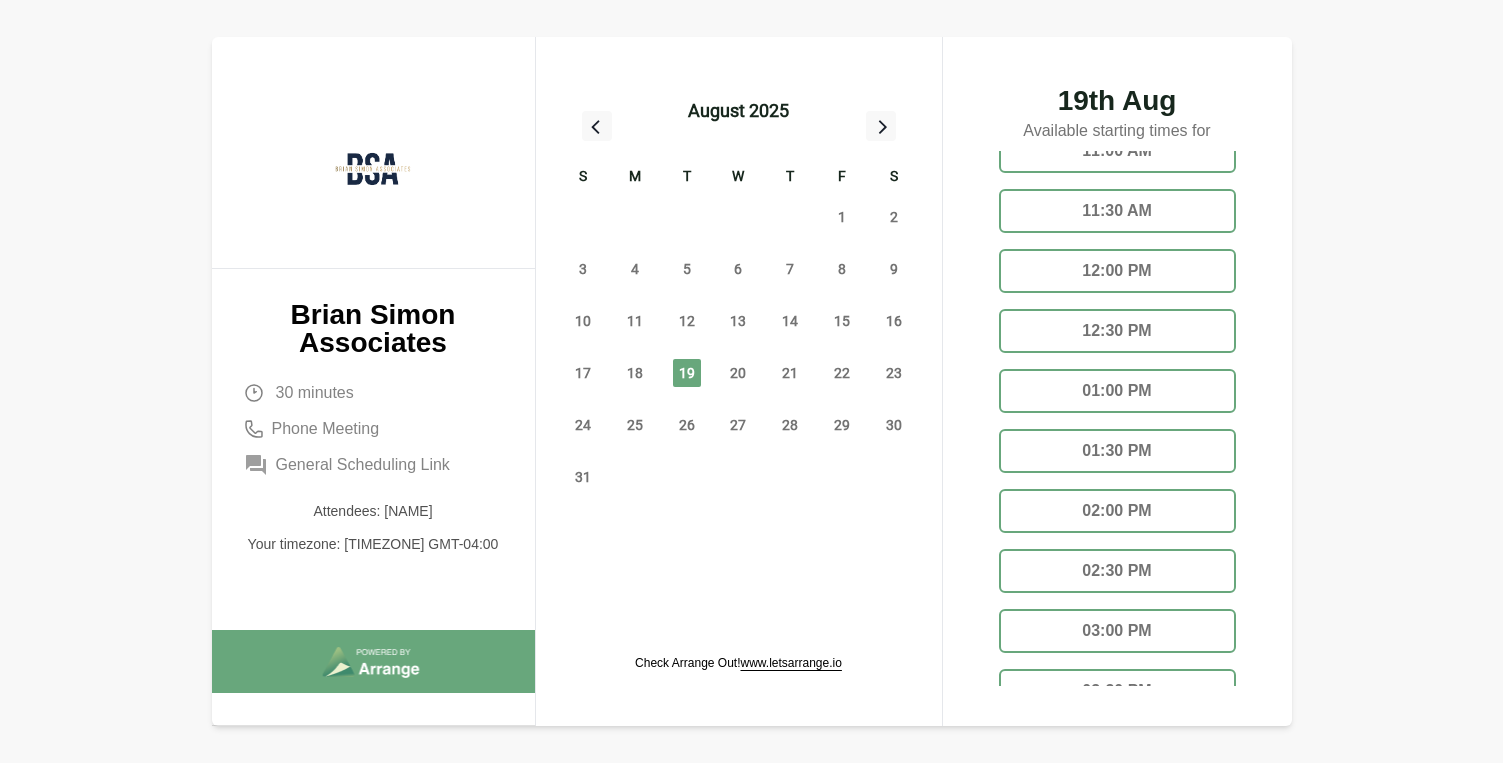 click on "02:00 PM" at bounding box center (1117, 511) 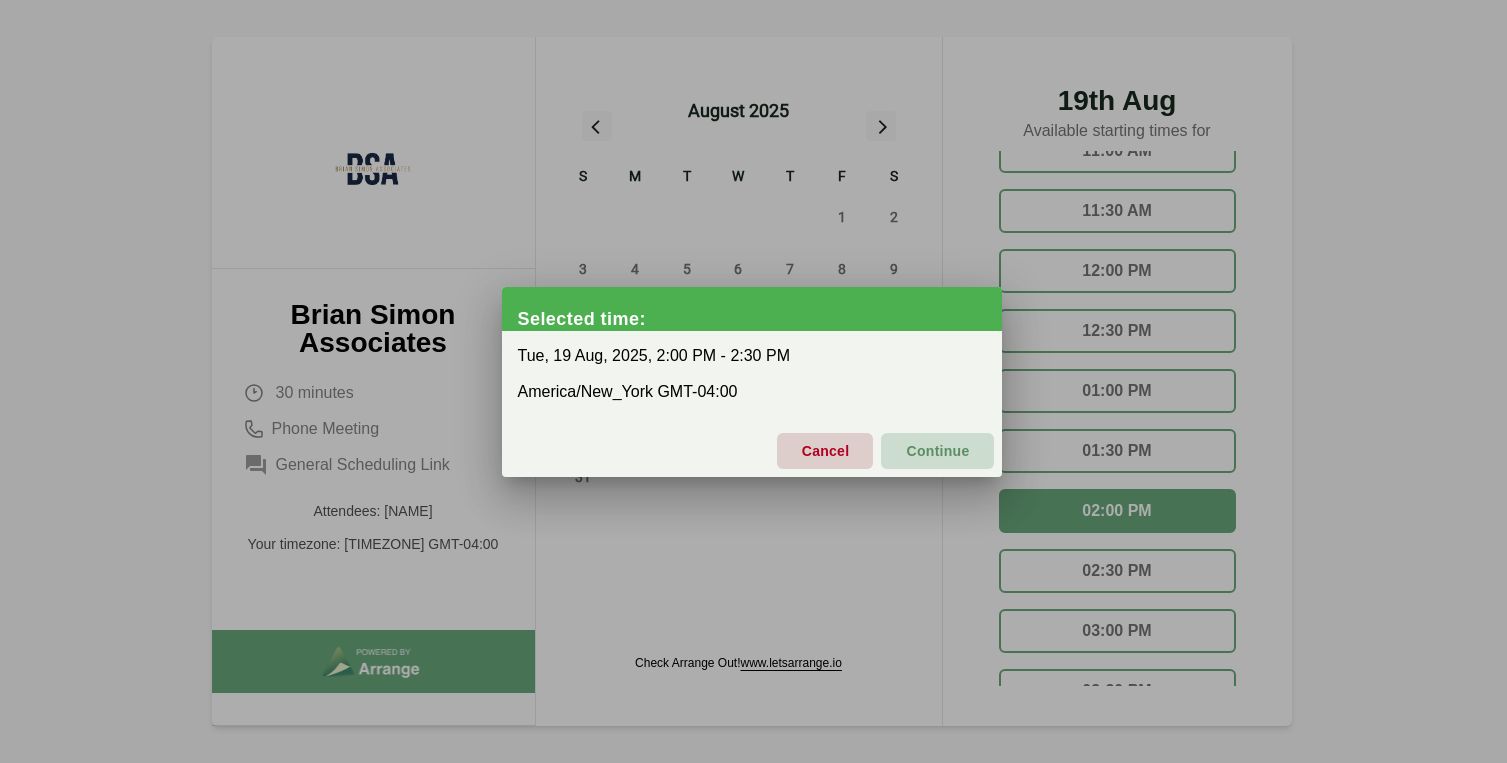 click on "Continue" 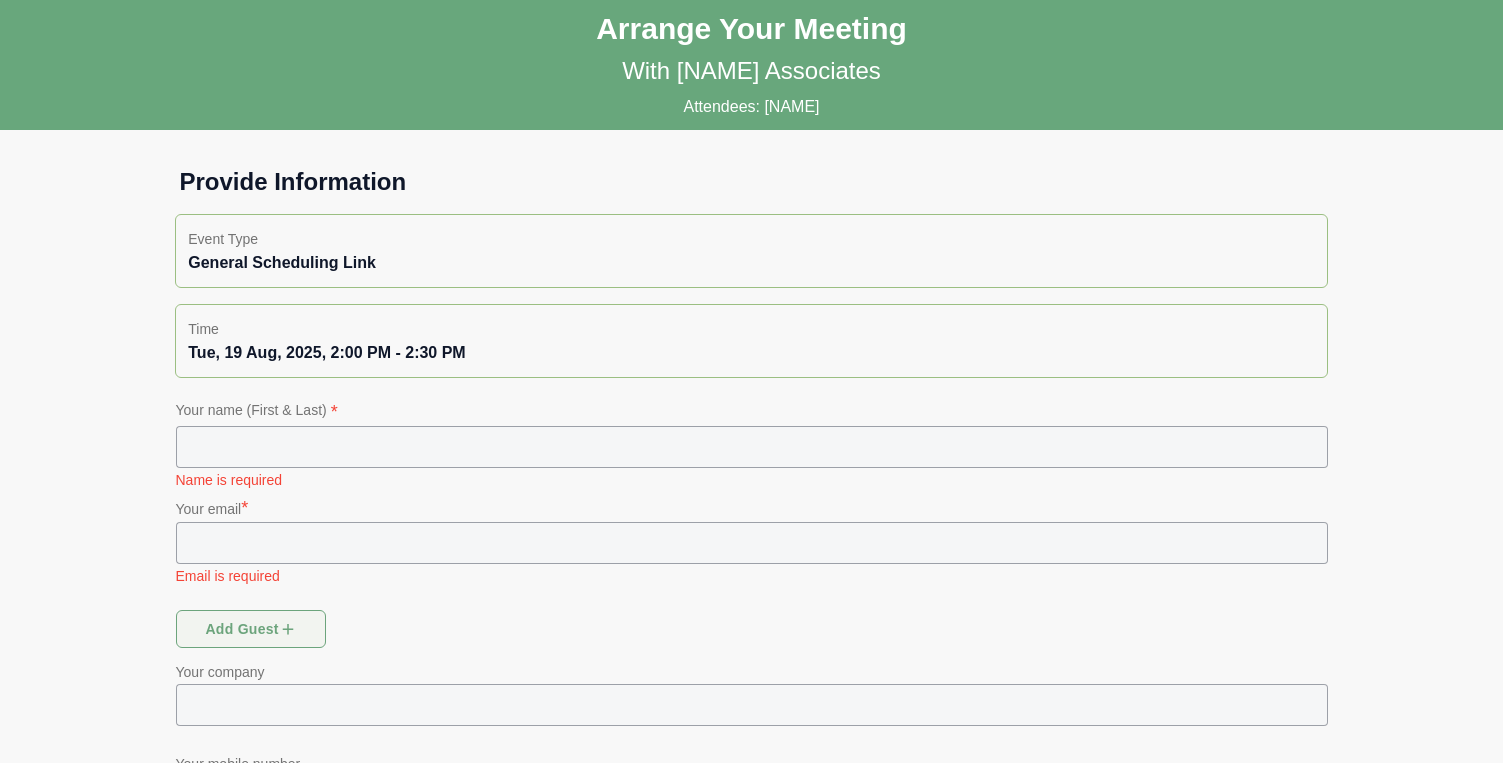 click on "Your name (First & Last) *" at bounding box center [752, 412] 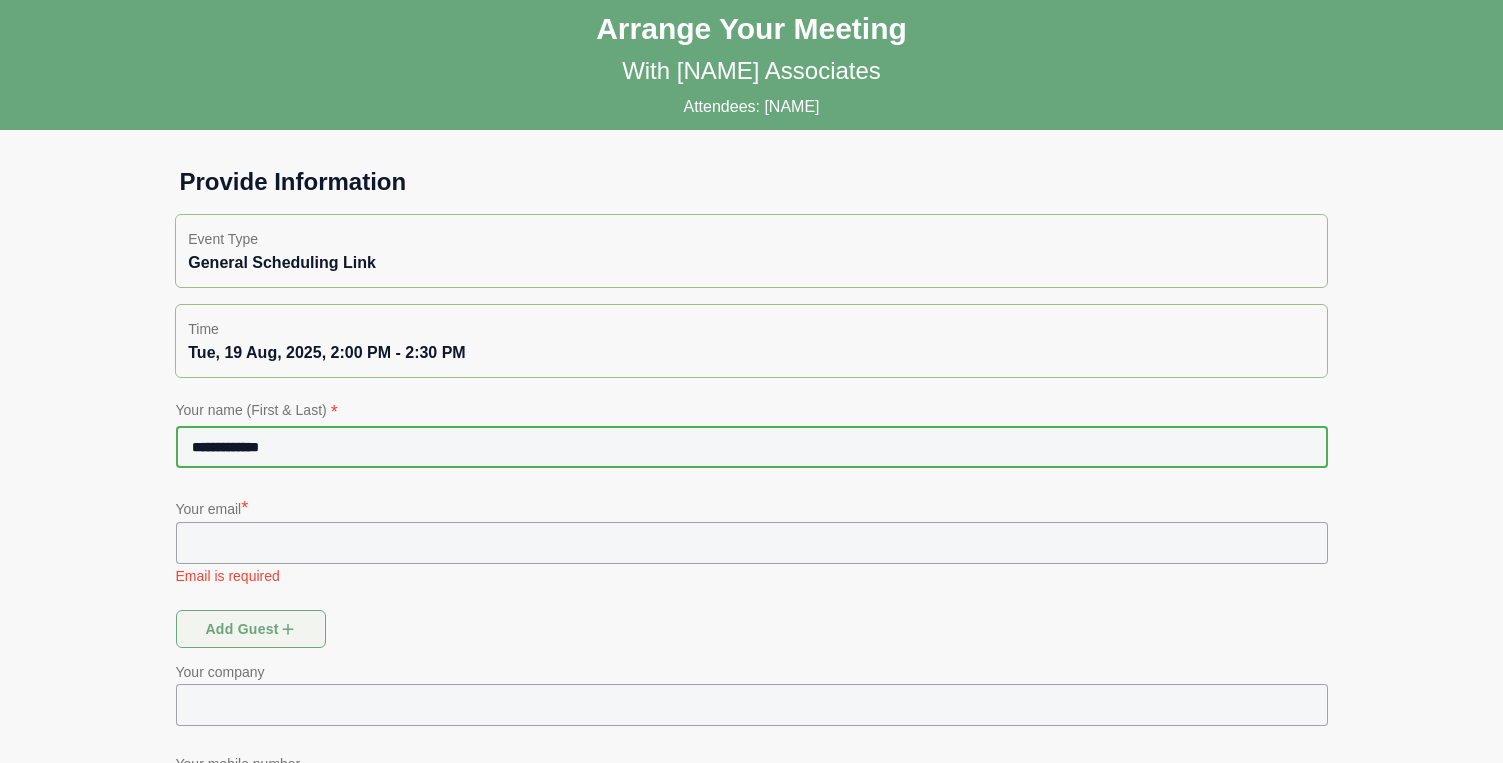 type on "**********" 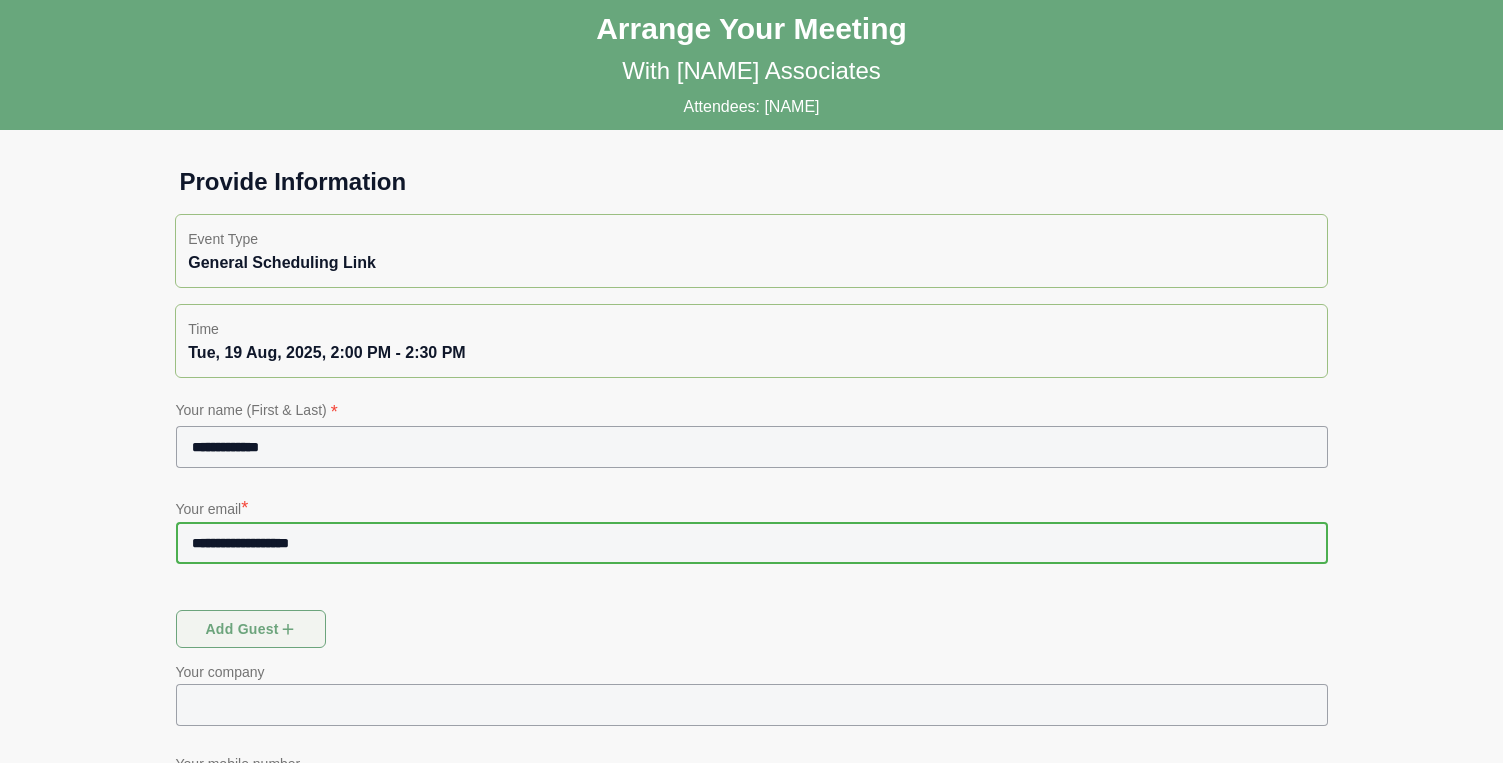 type on "**********" 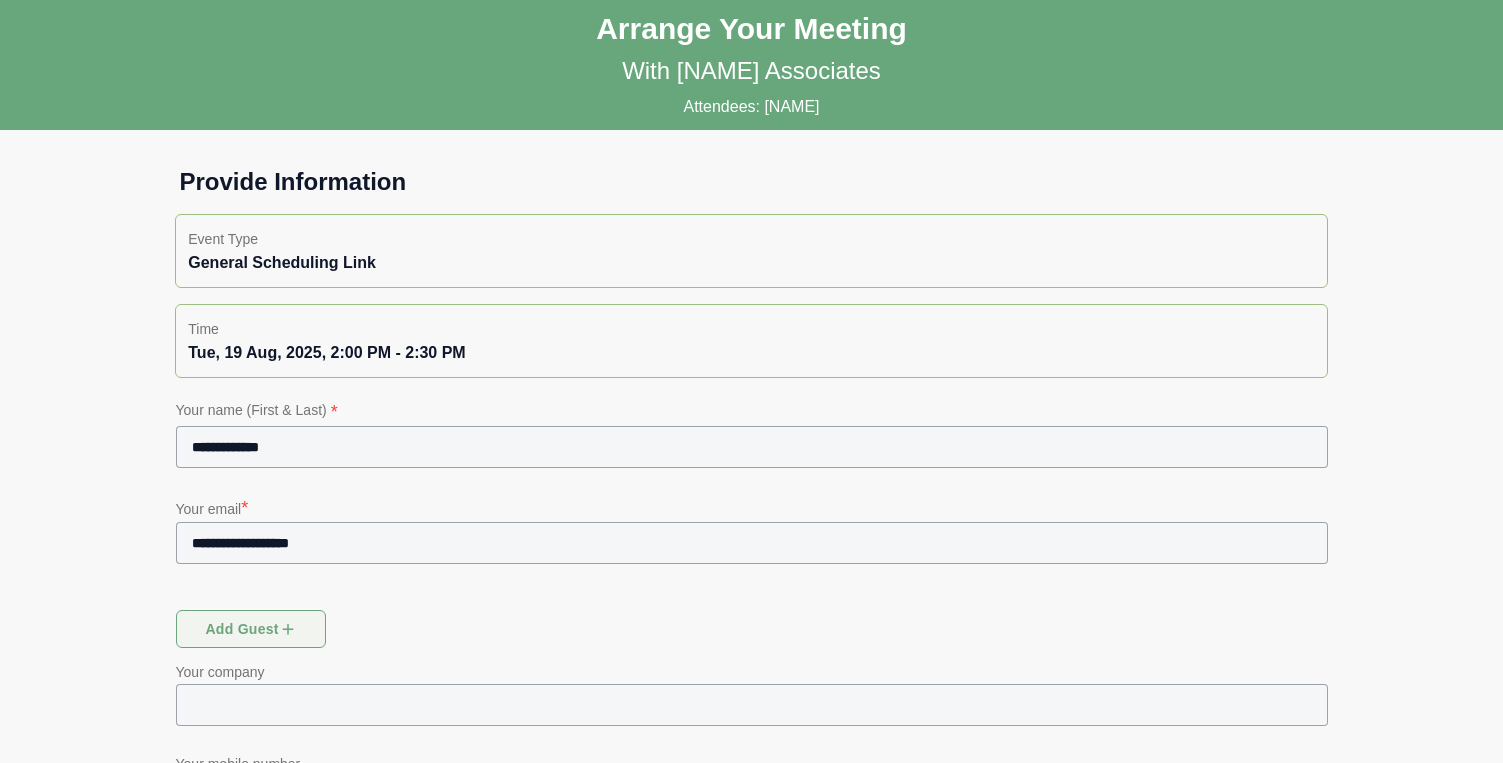 scroll, scrollTop: 291, scrollLeft: 0, axis: vertical 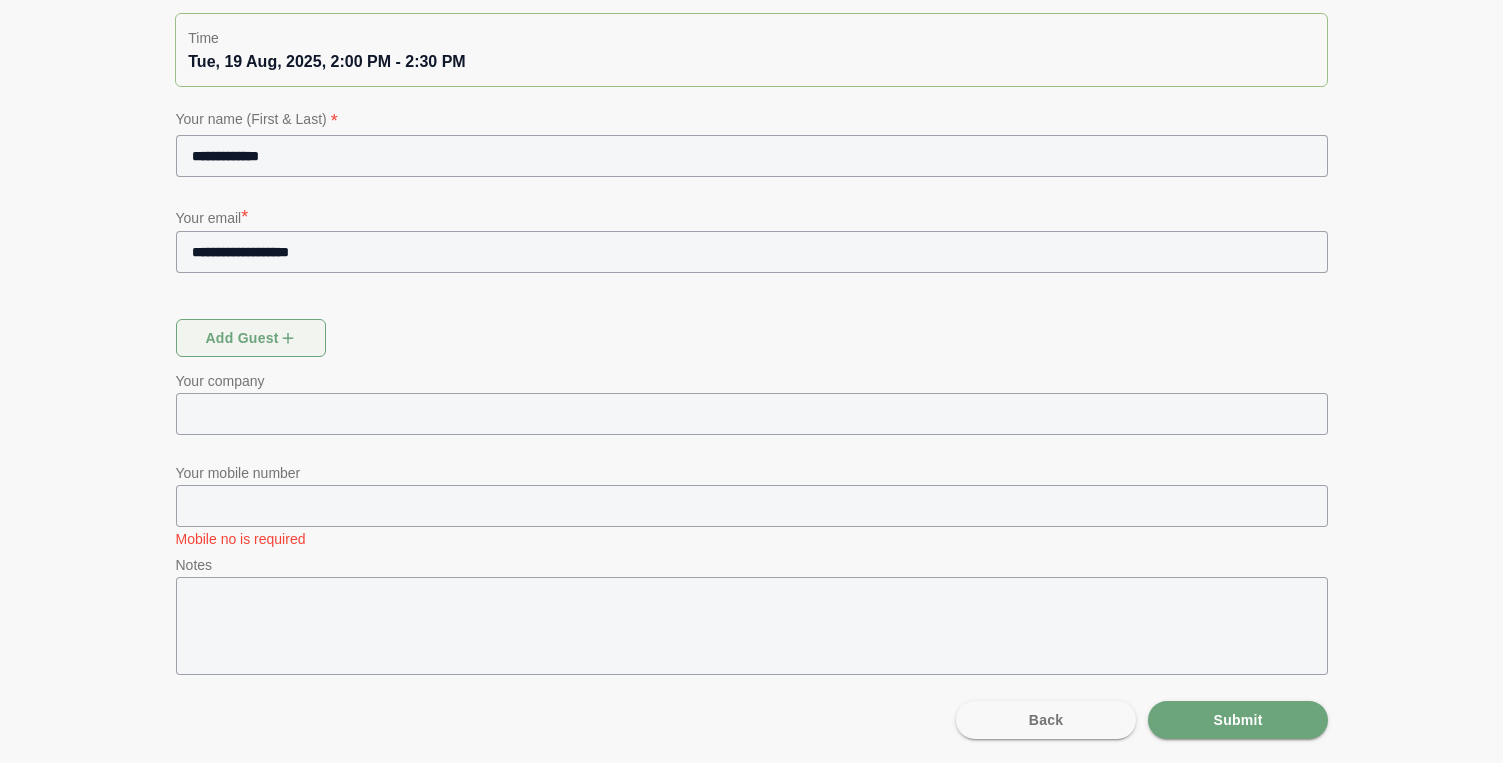click 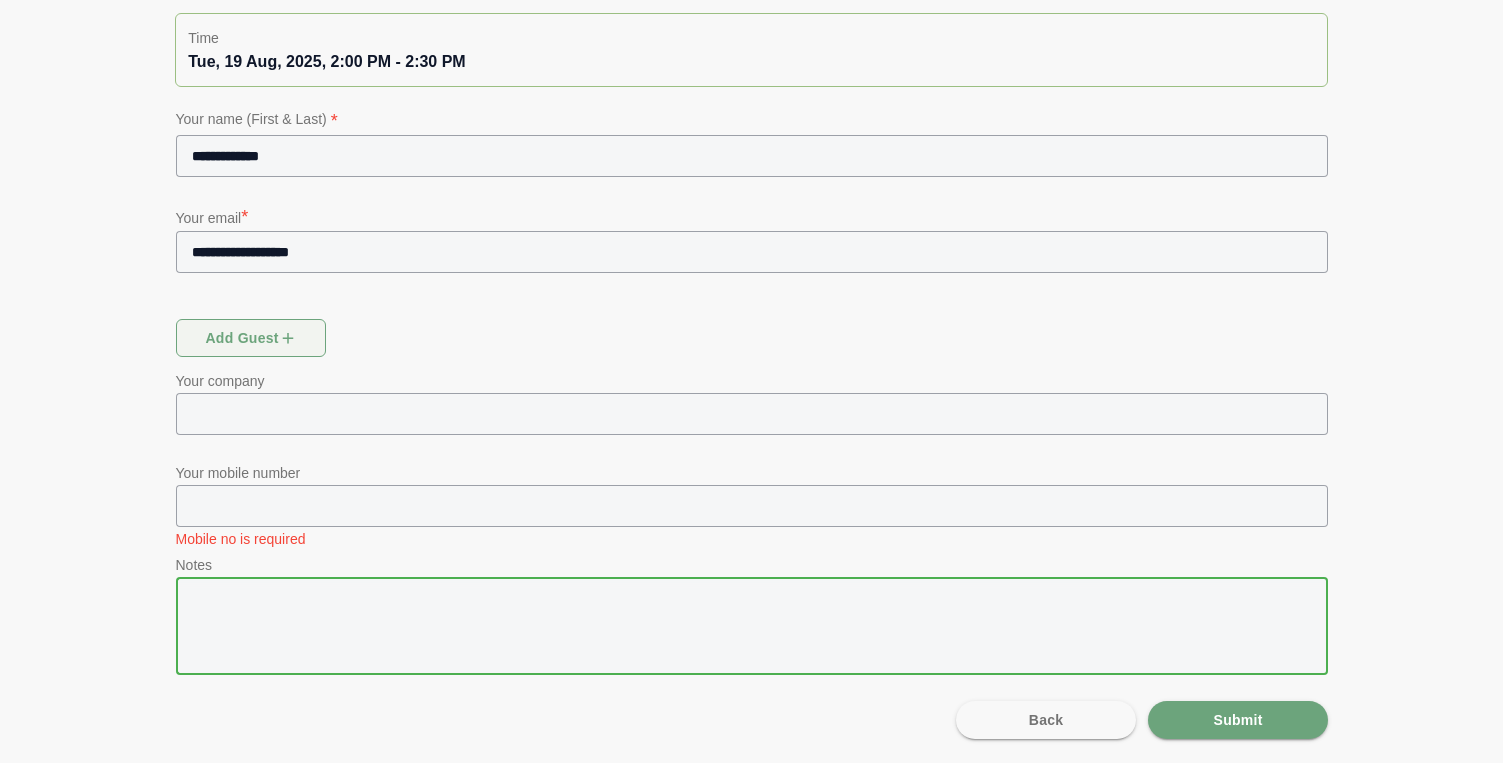 click 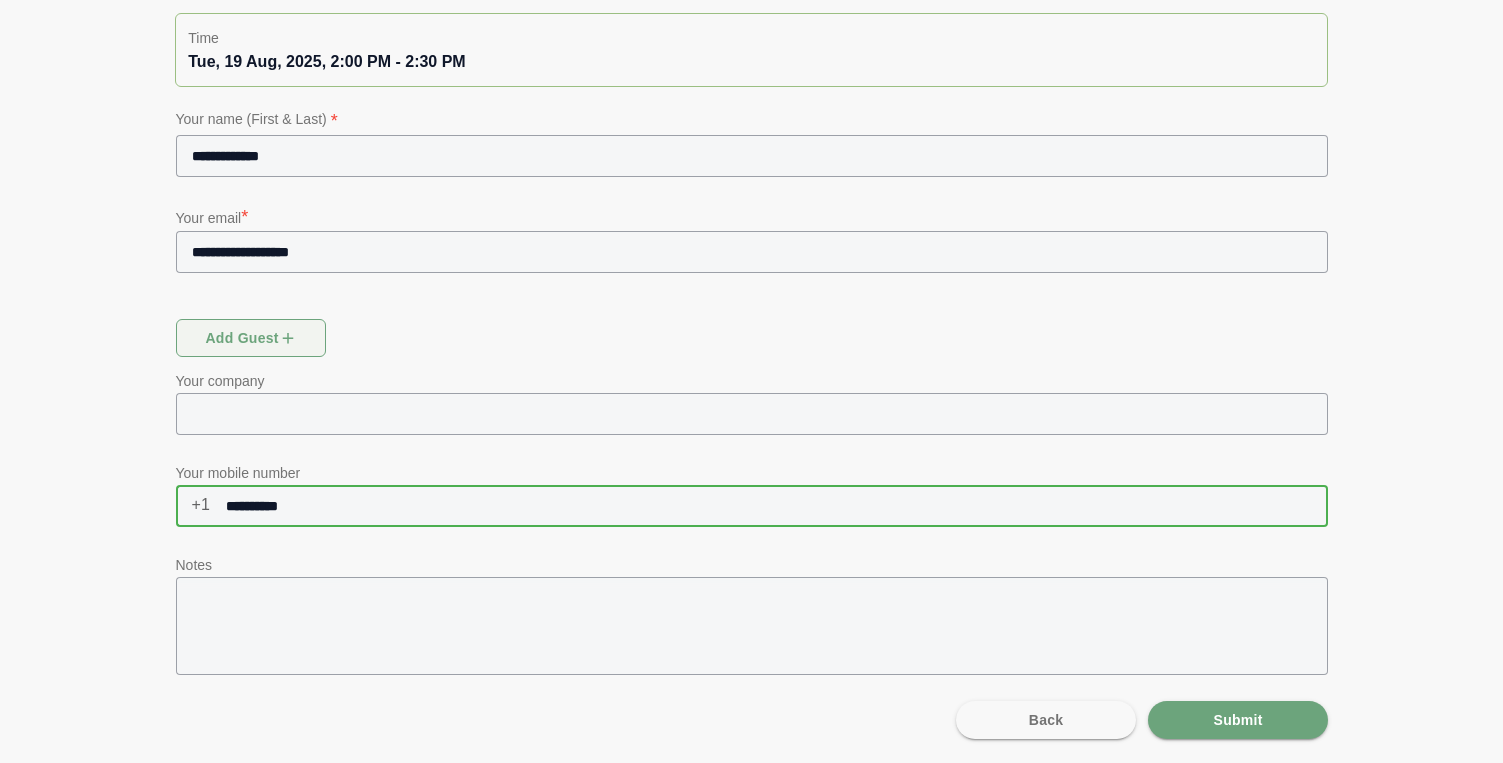 type on "**********" 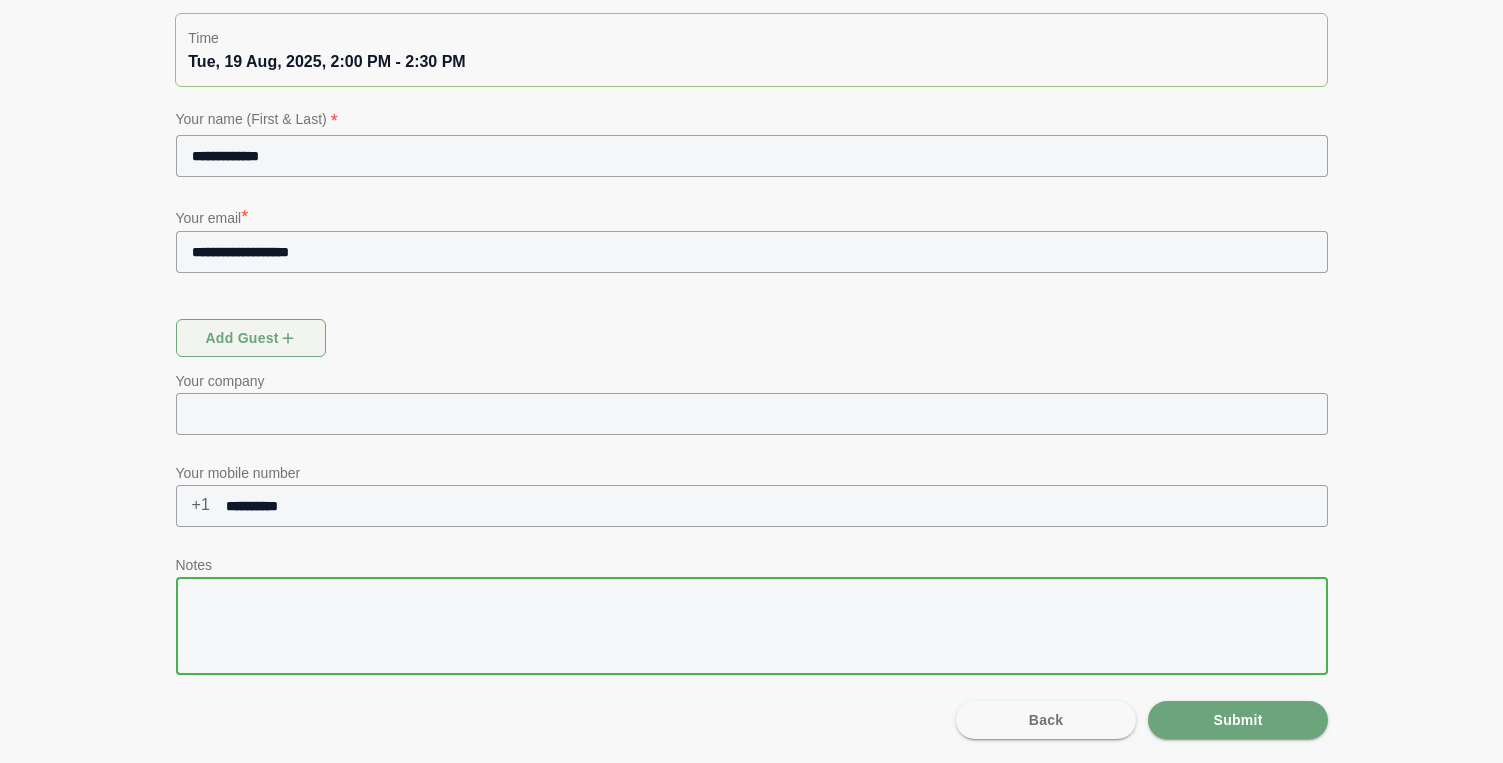 click 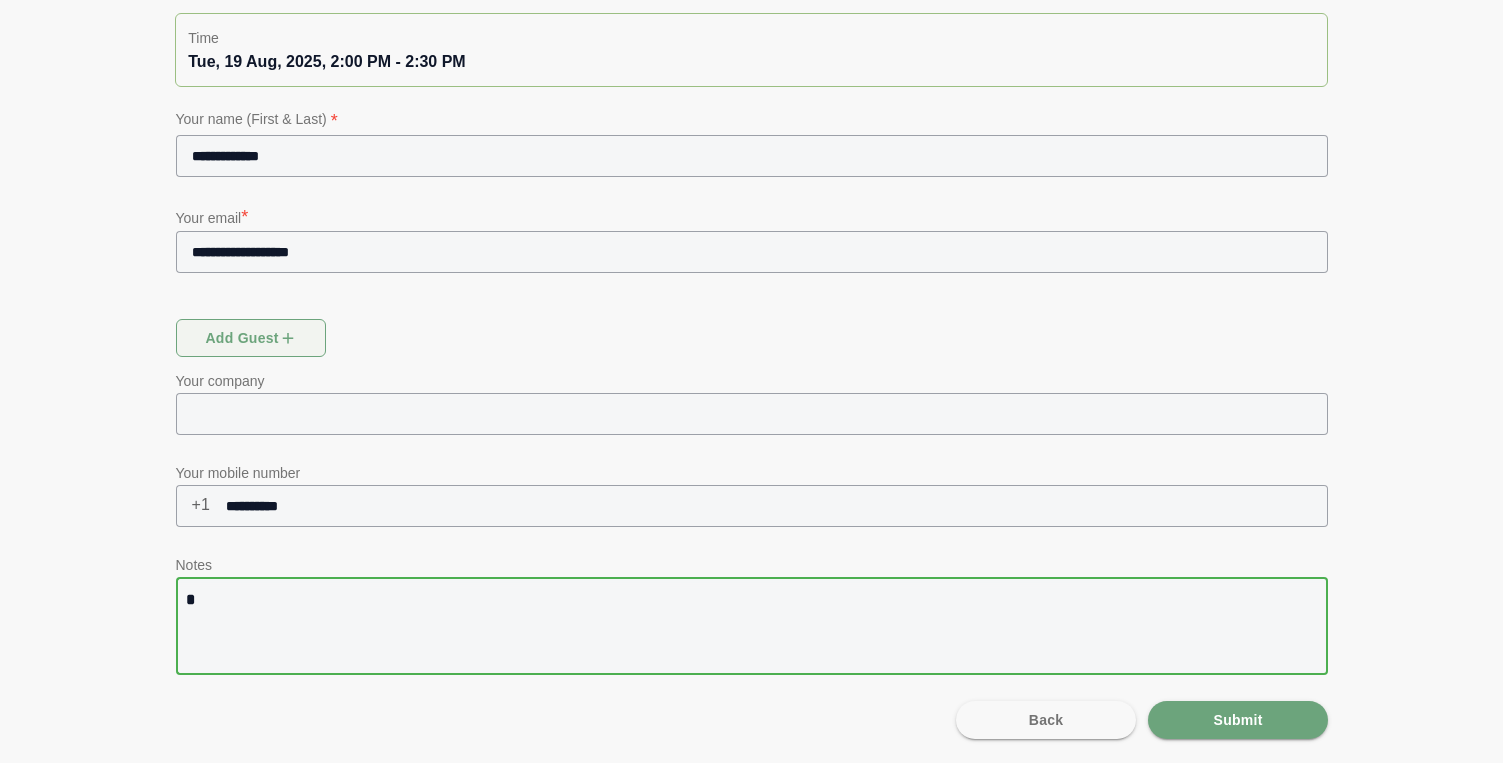 type on "**" 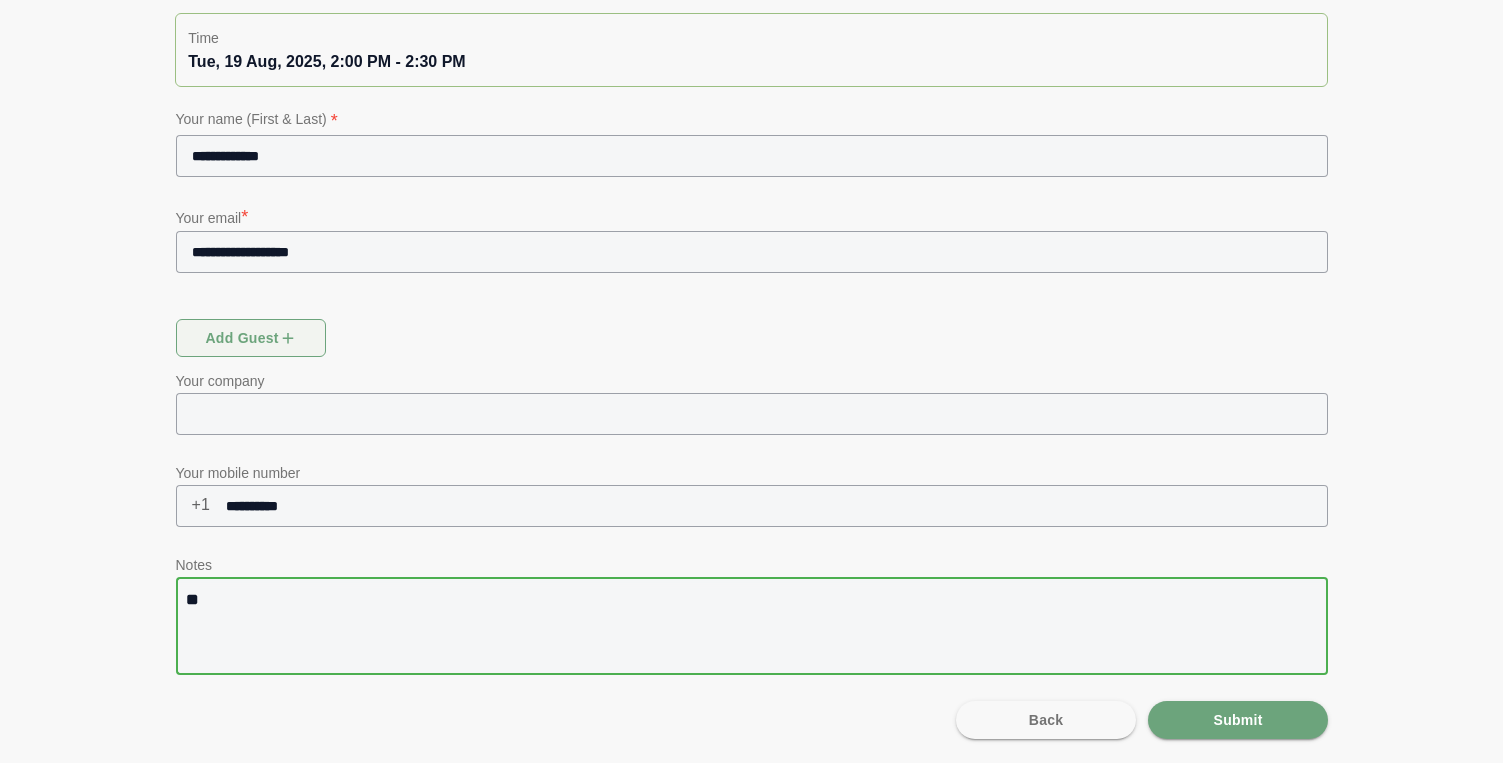 type on "***" 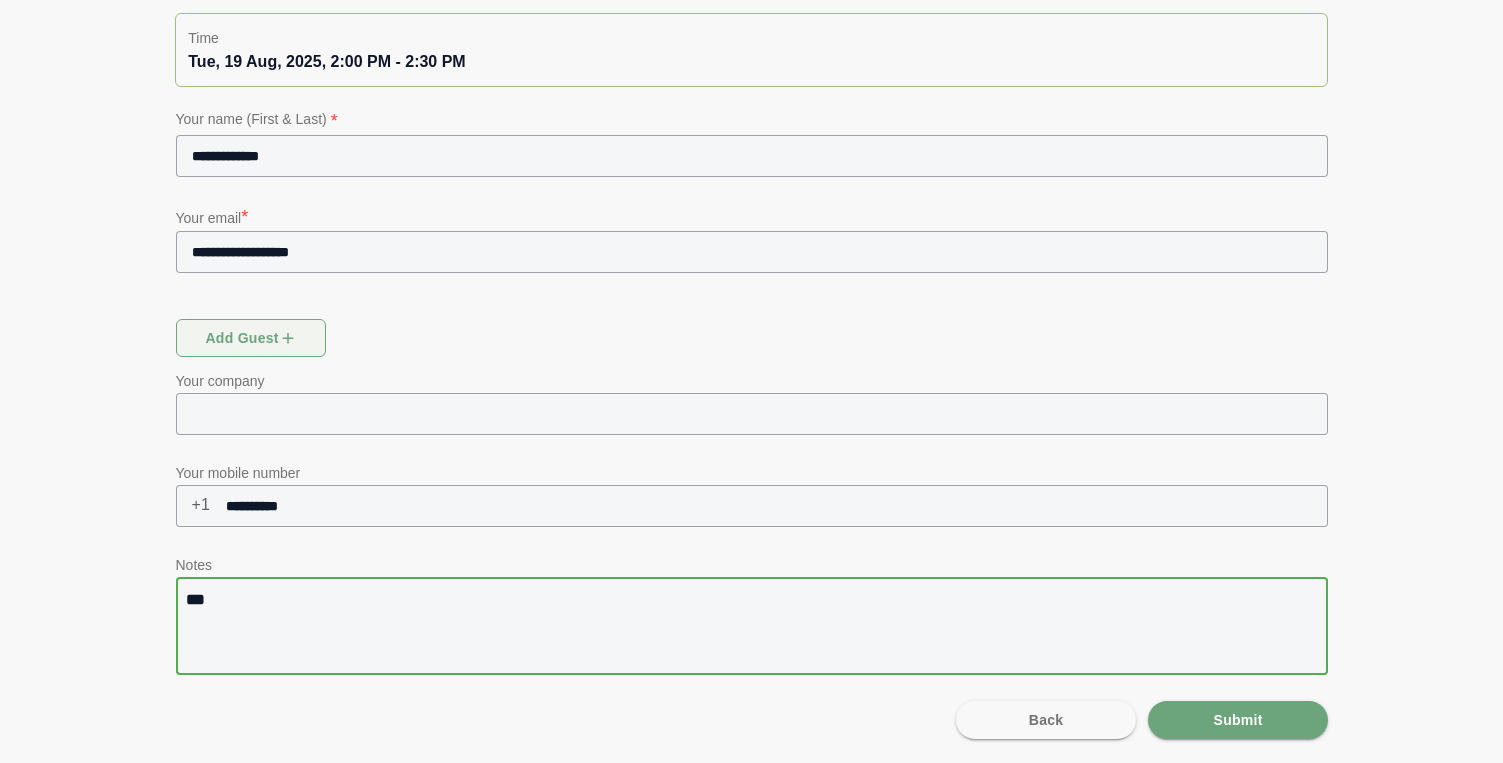 type on "****" 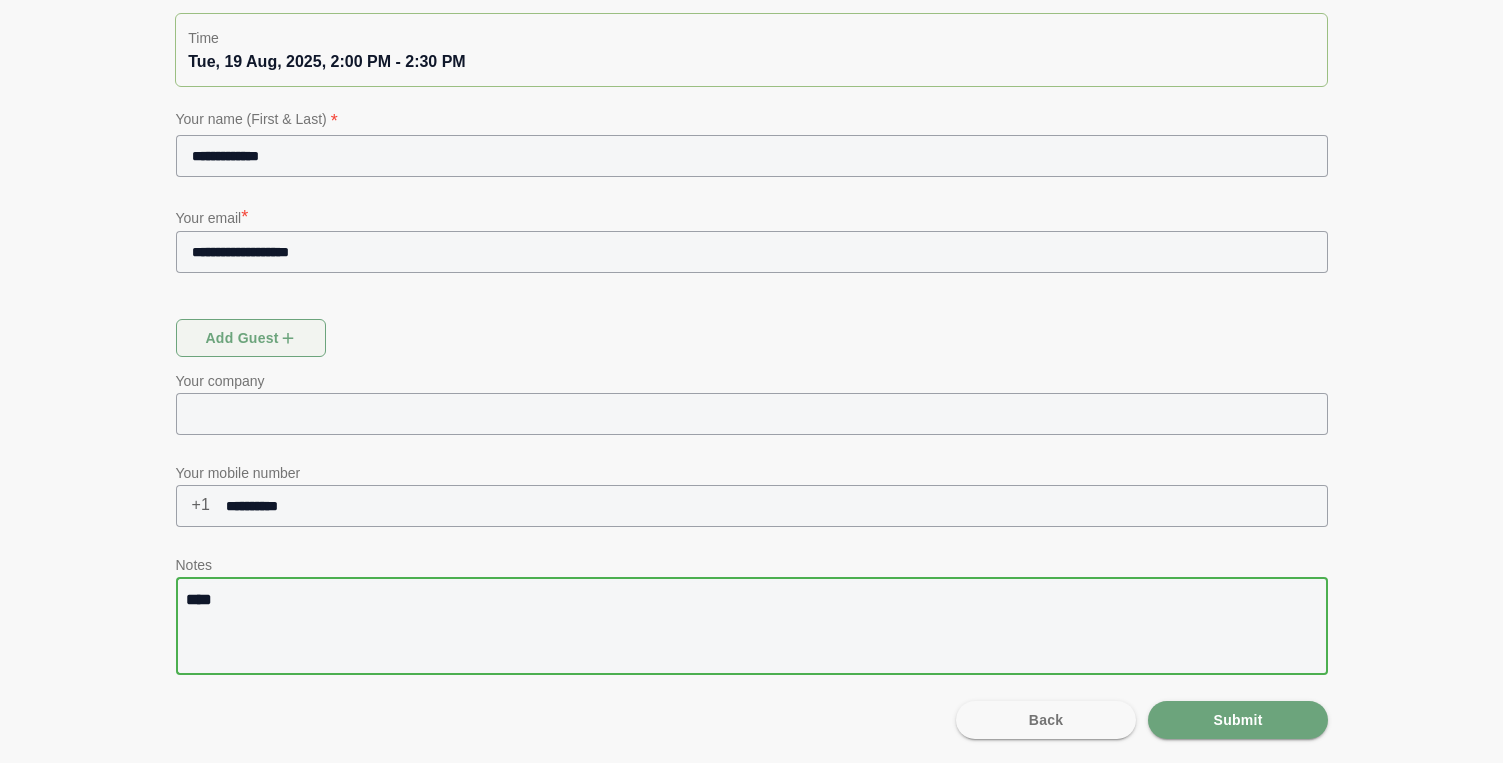 type on "*****" 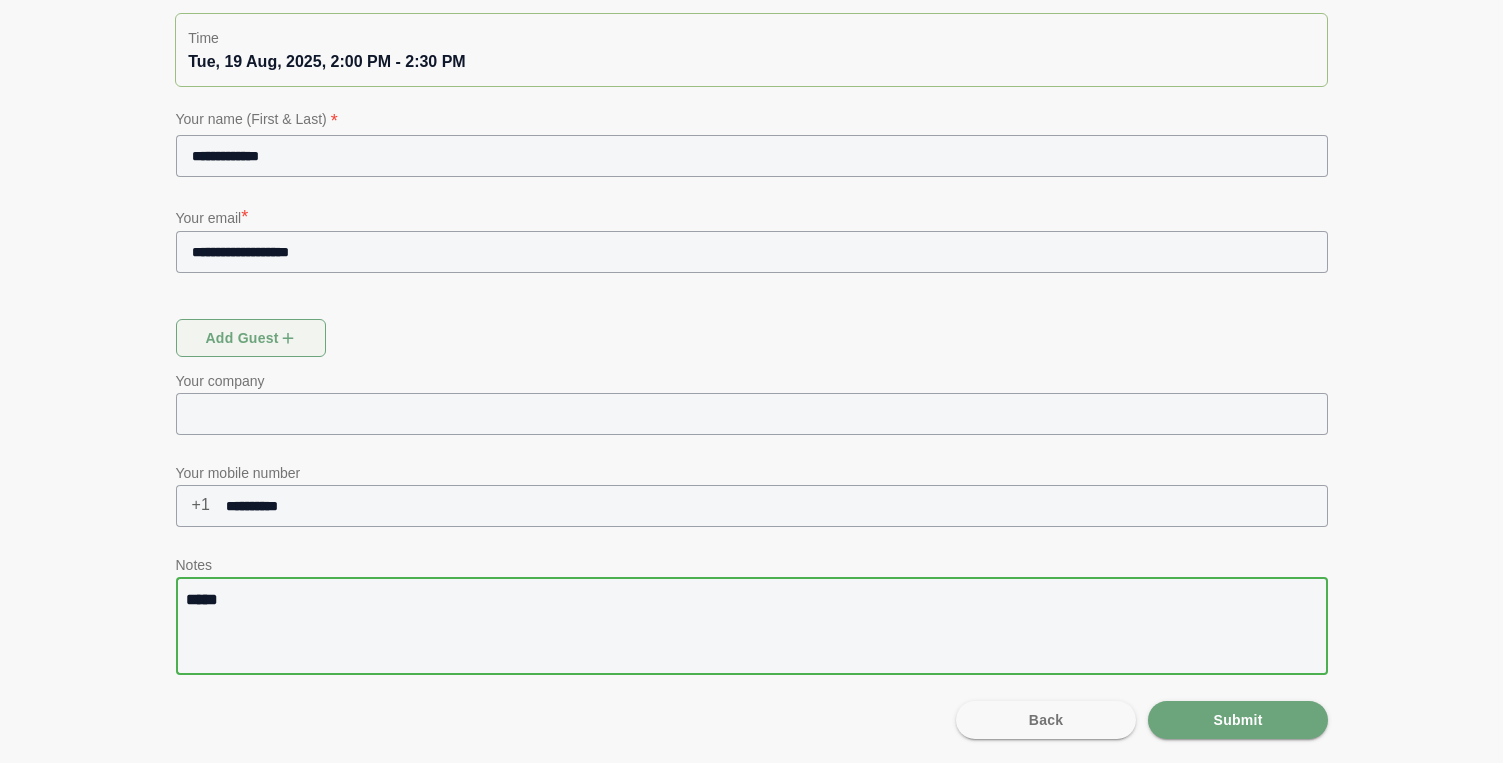 type on "******" 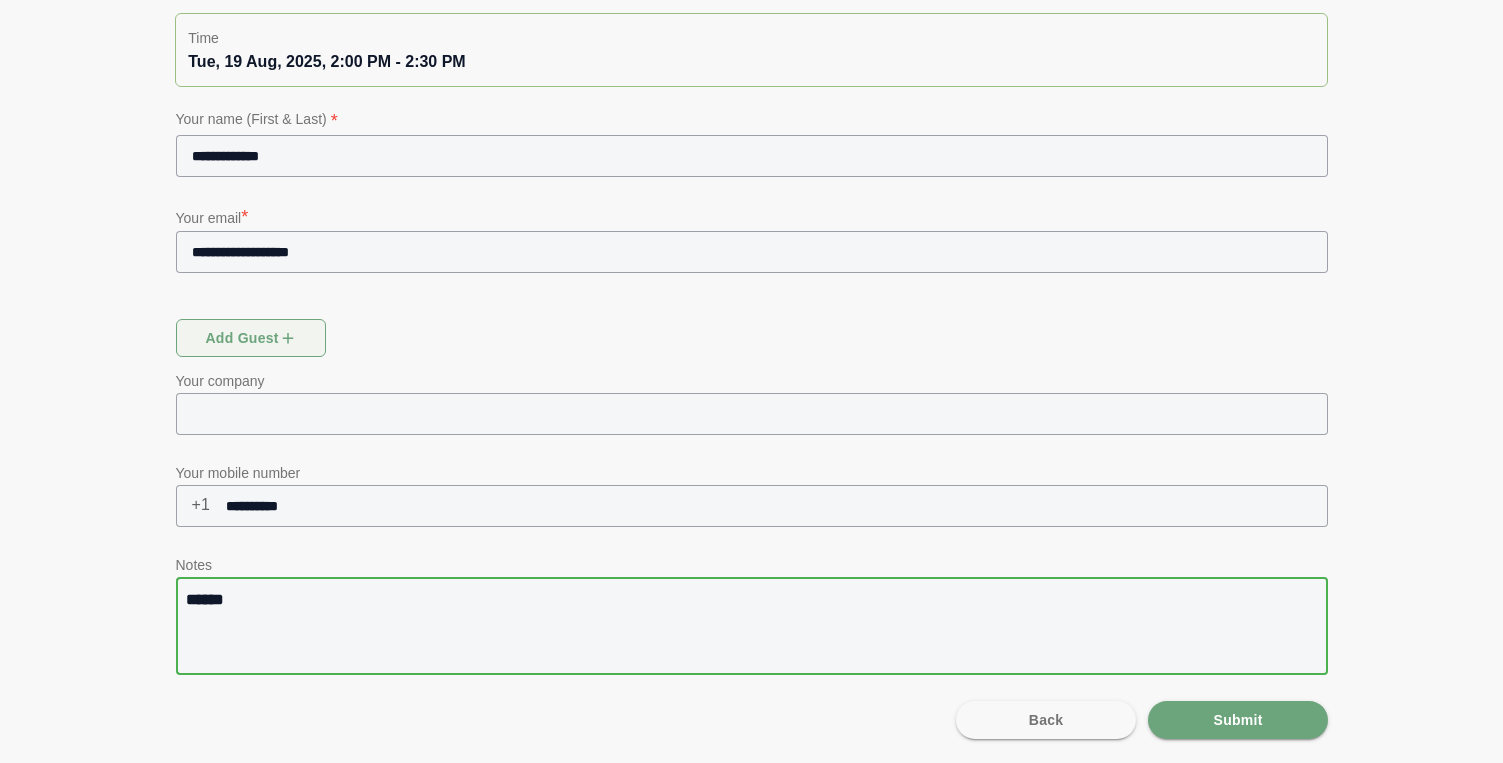 type on "*******" 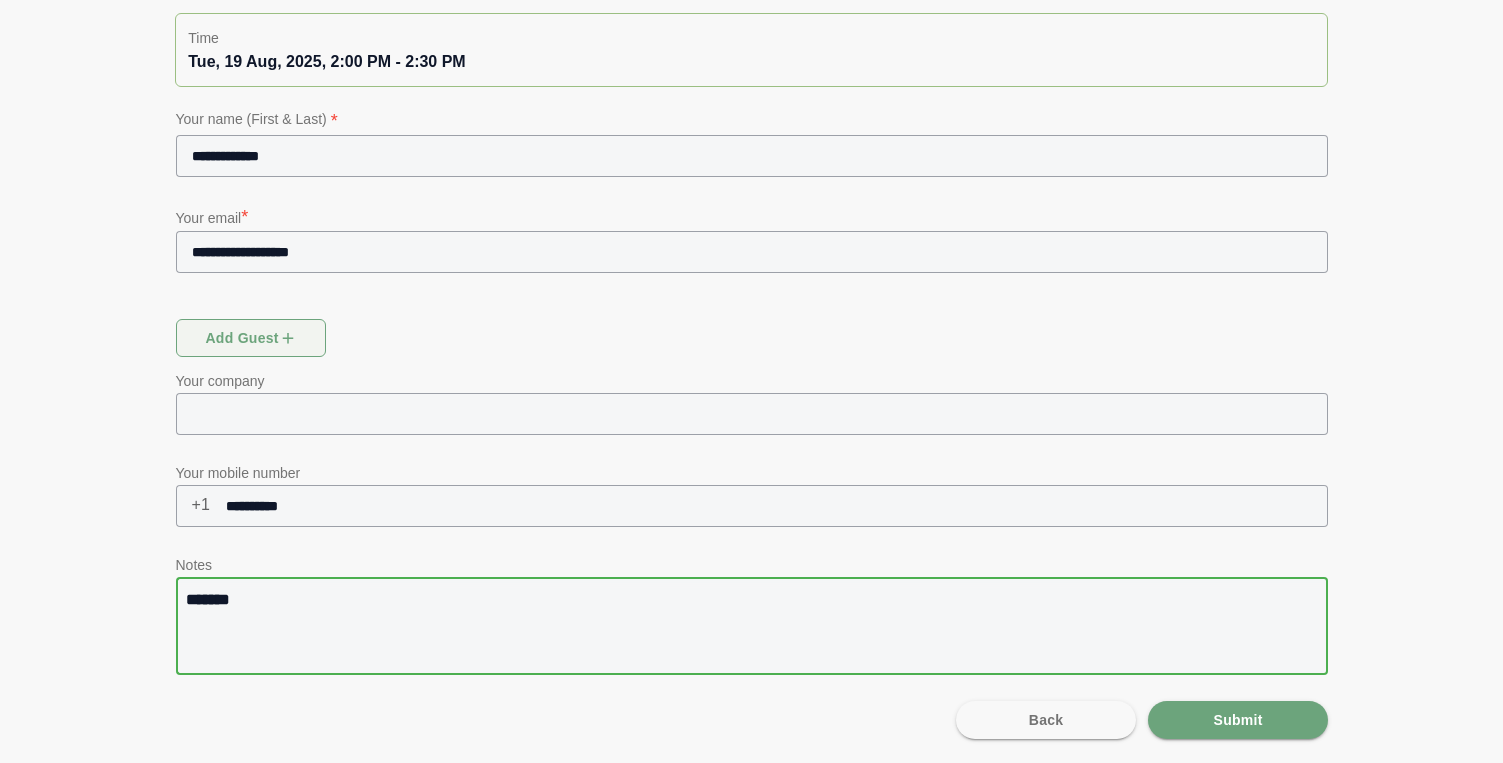 type on "*******" 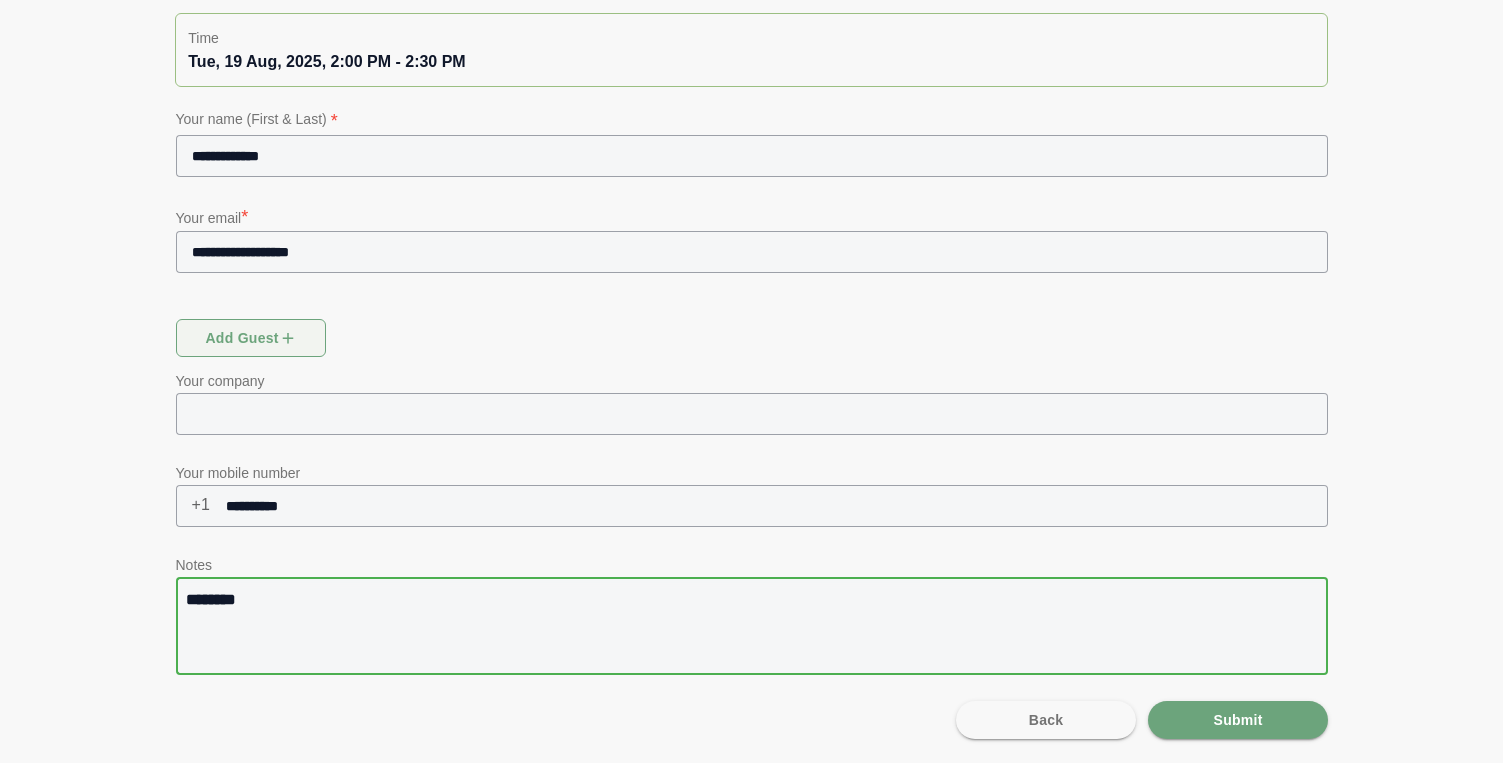 type on "*********" 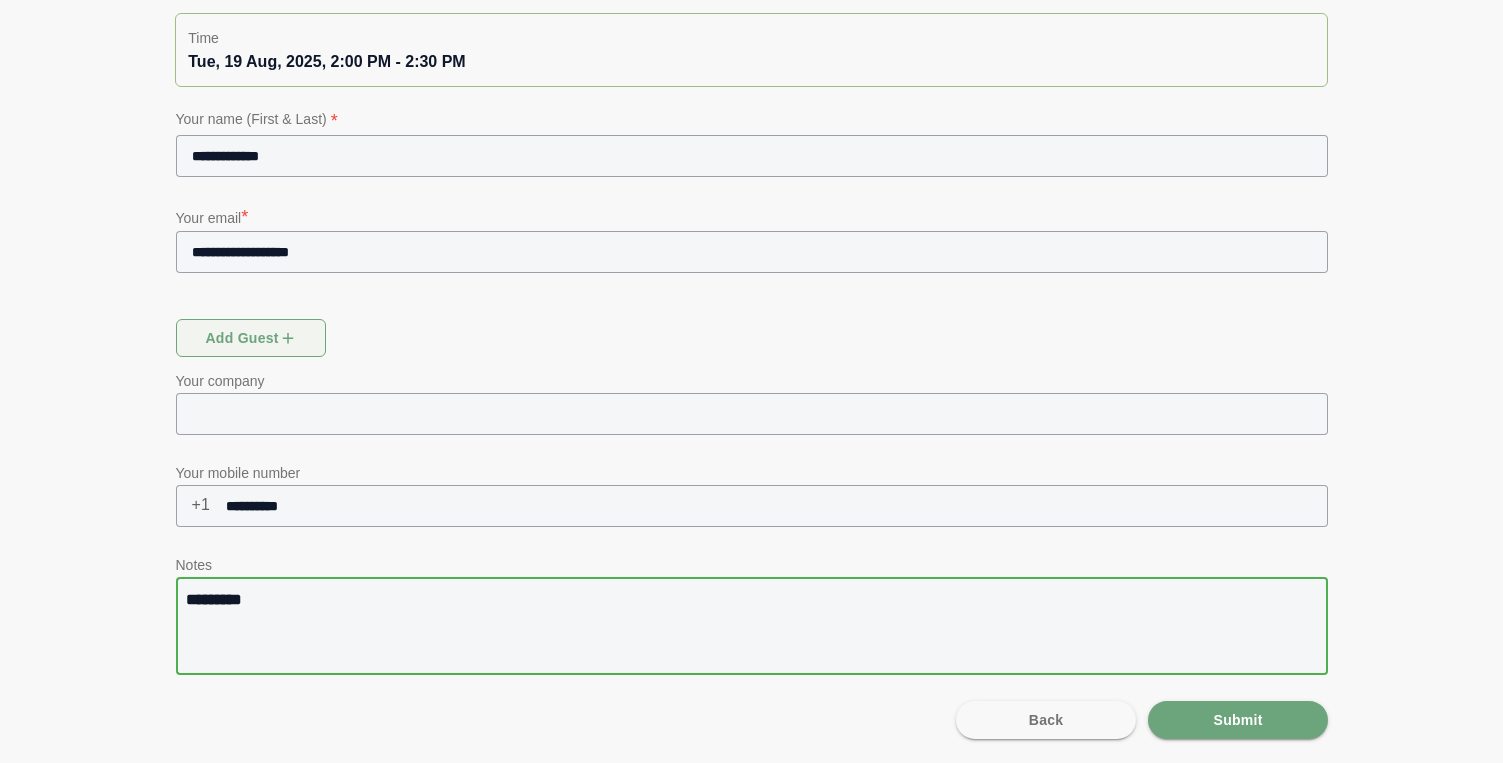 type on "**********" 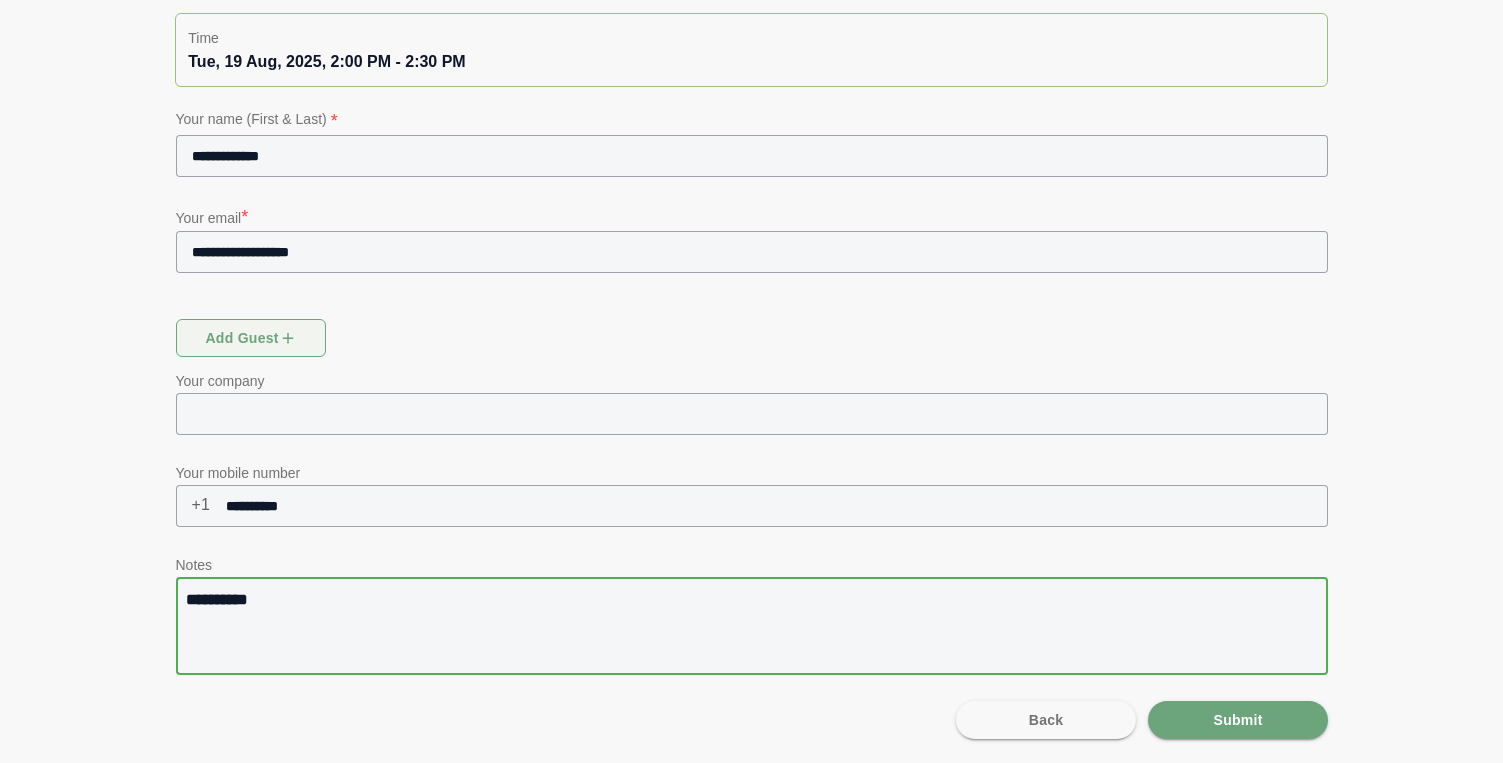 type on "**********" 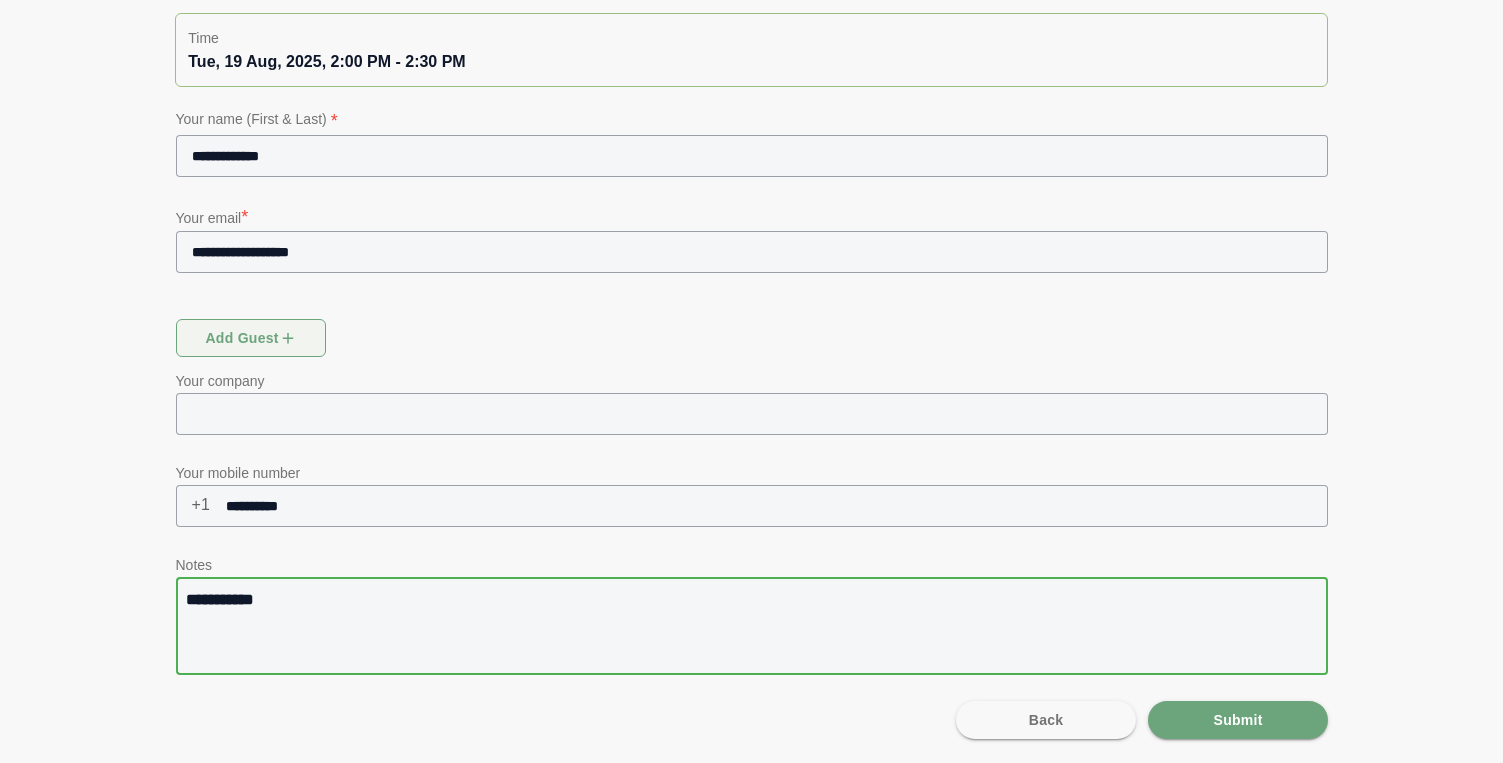 type on "**********" 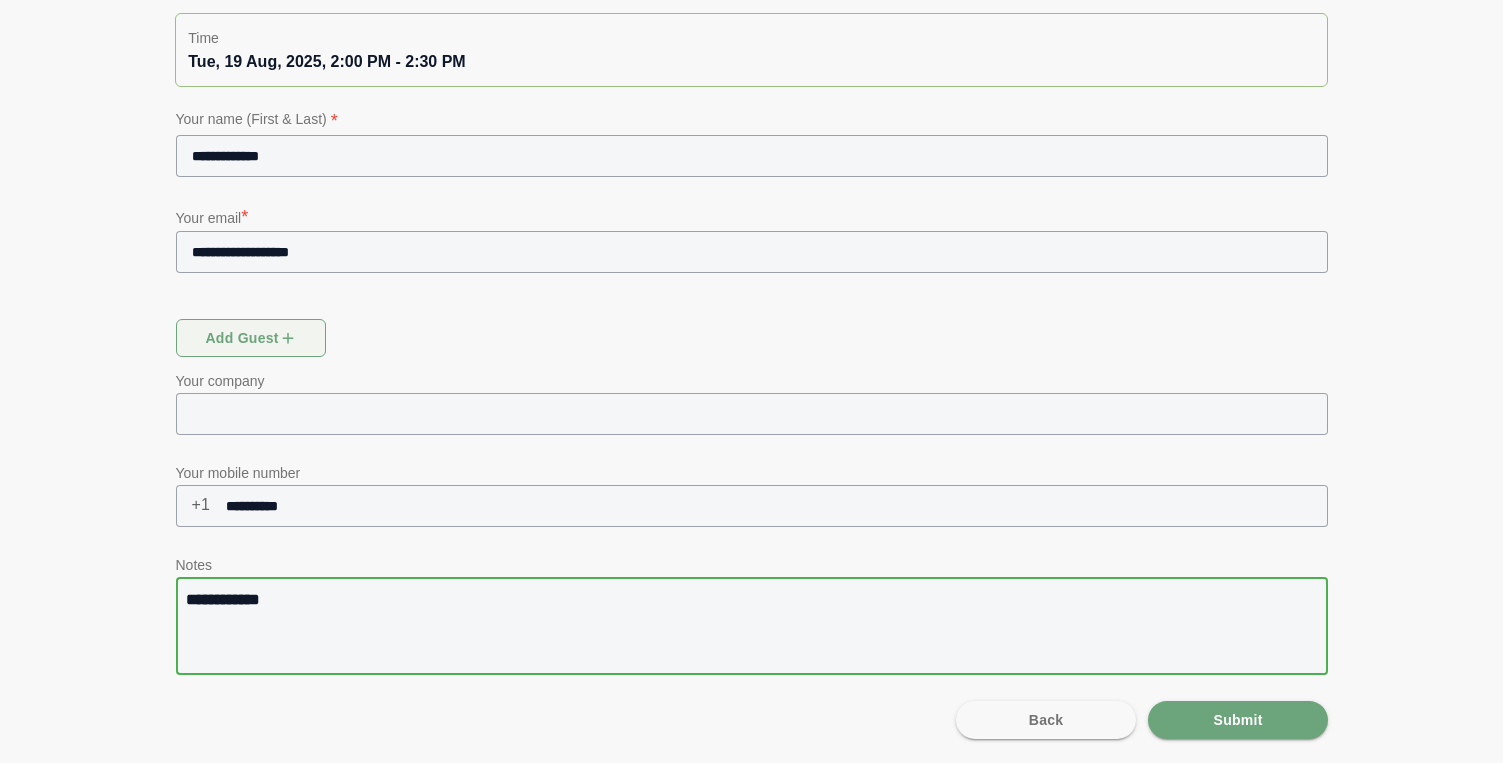 type on "**********" 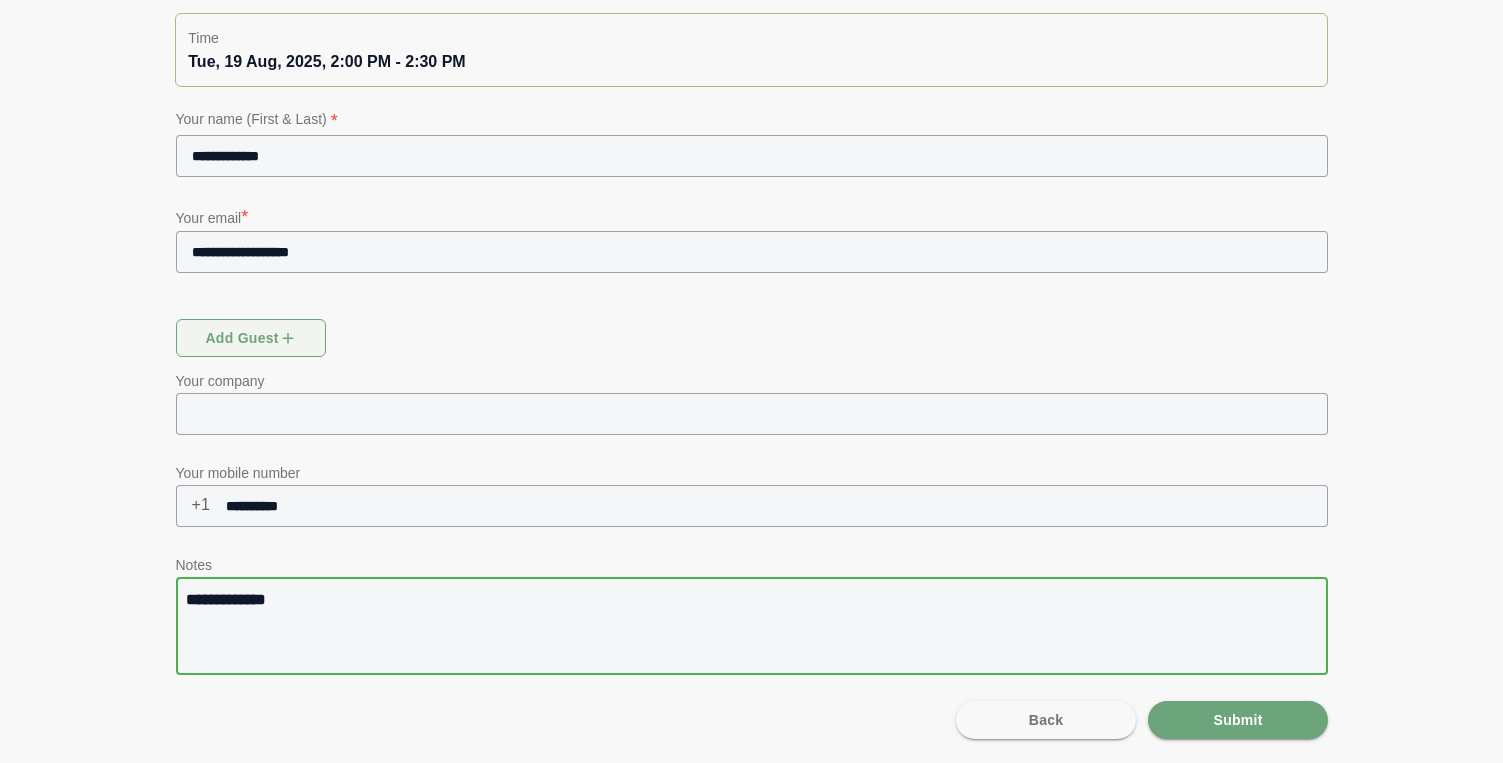 type on "**********" 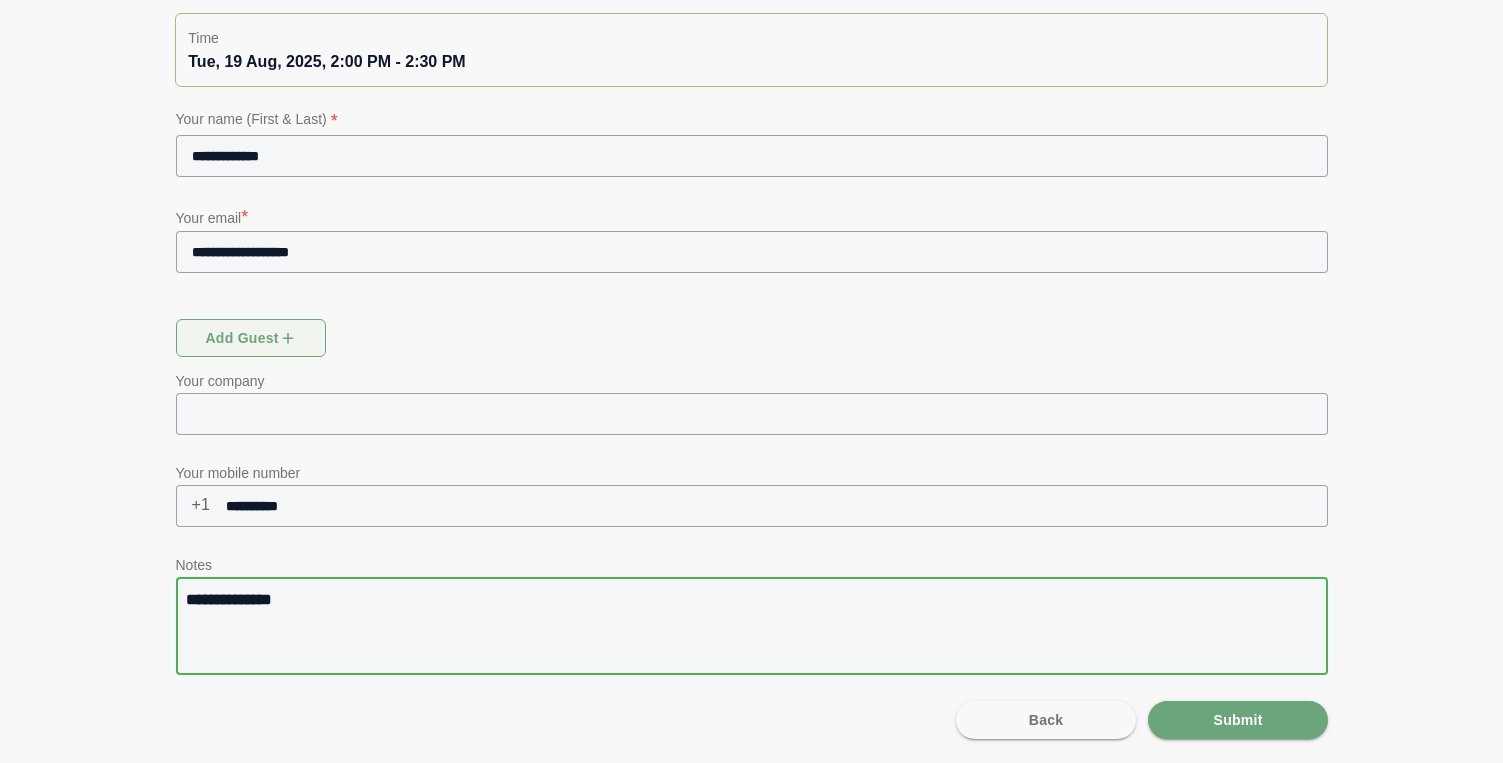 type on "**********" 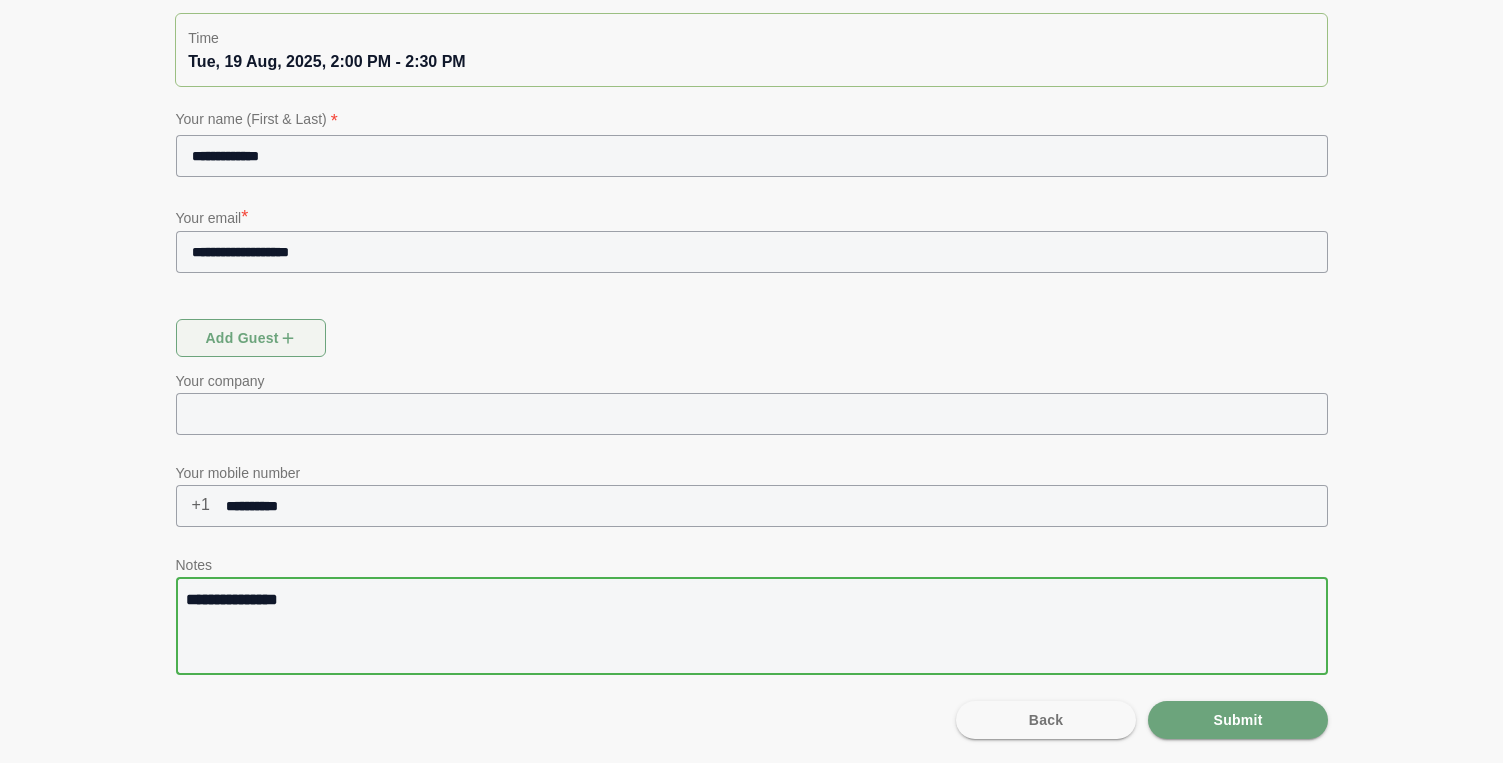 type on "**********" 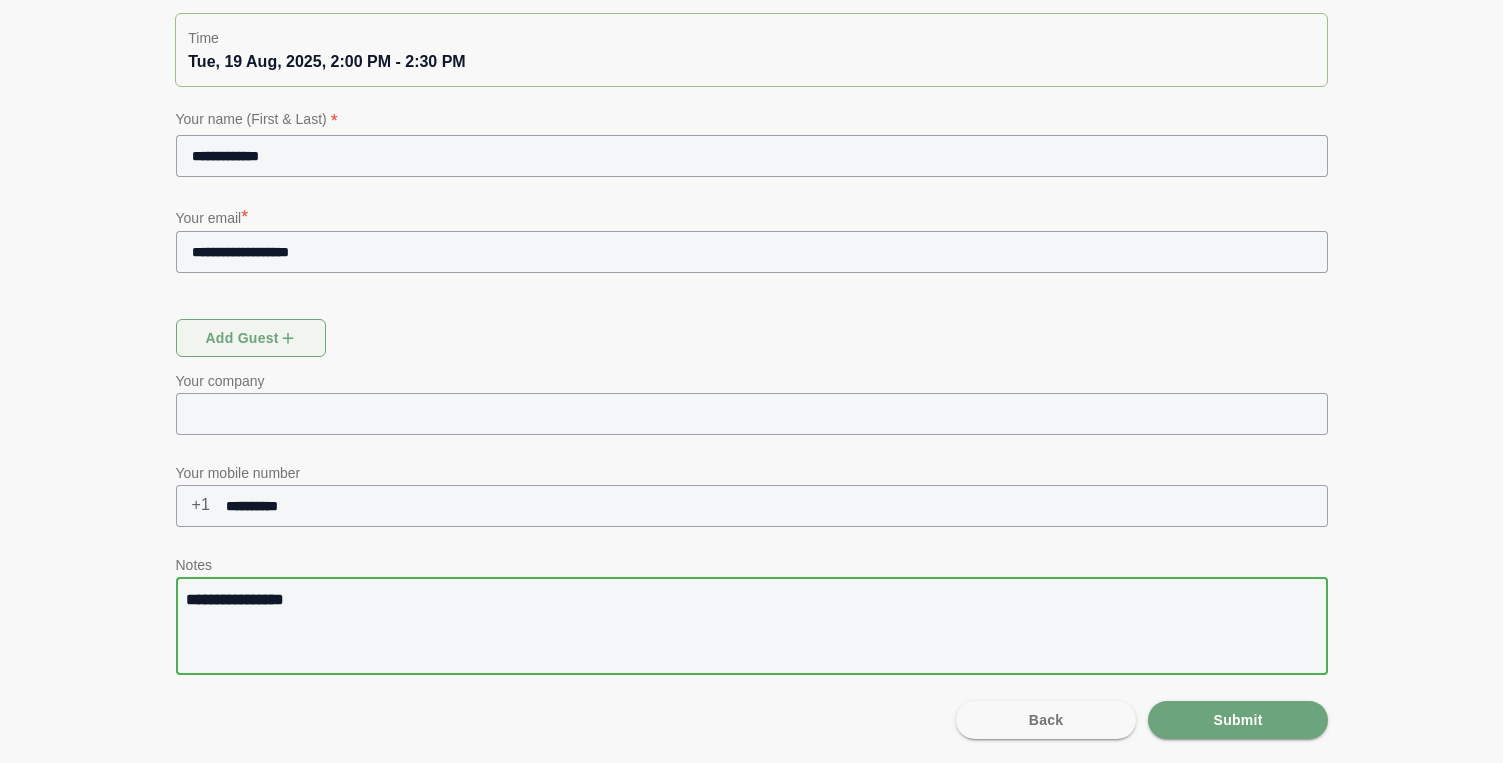 type on "**********" 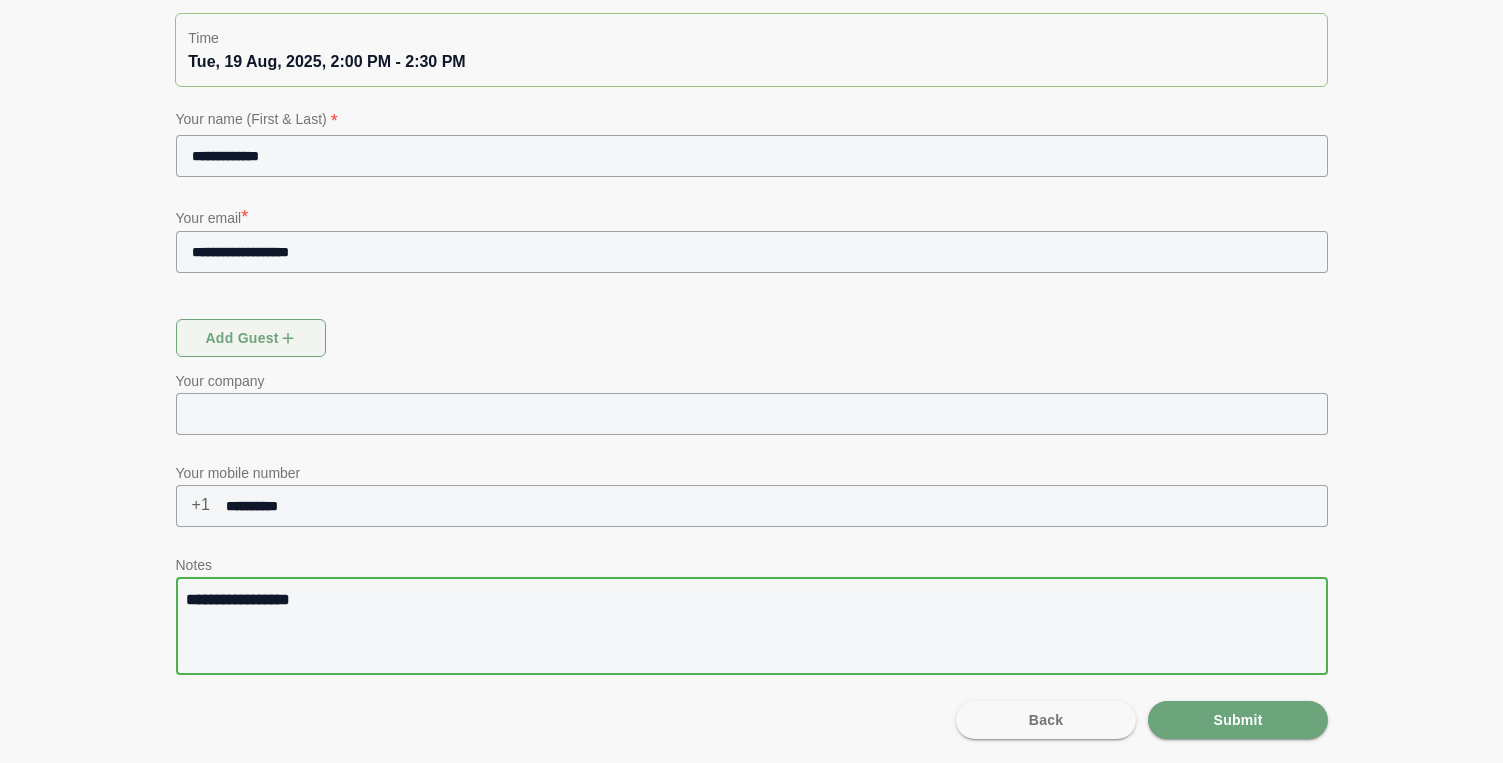 type on "**********" 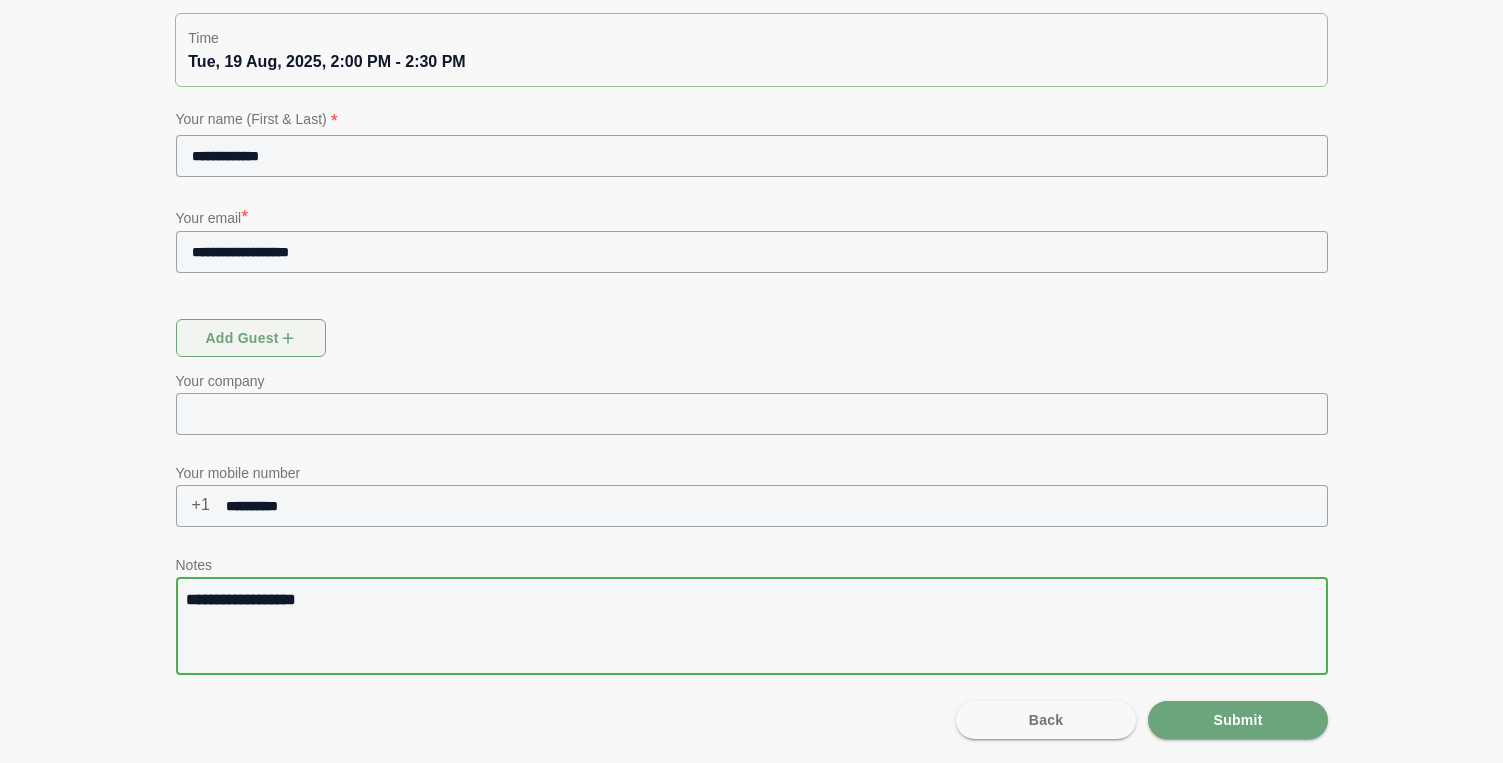 type on "**********" 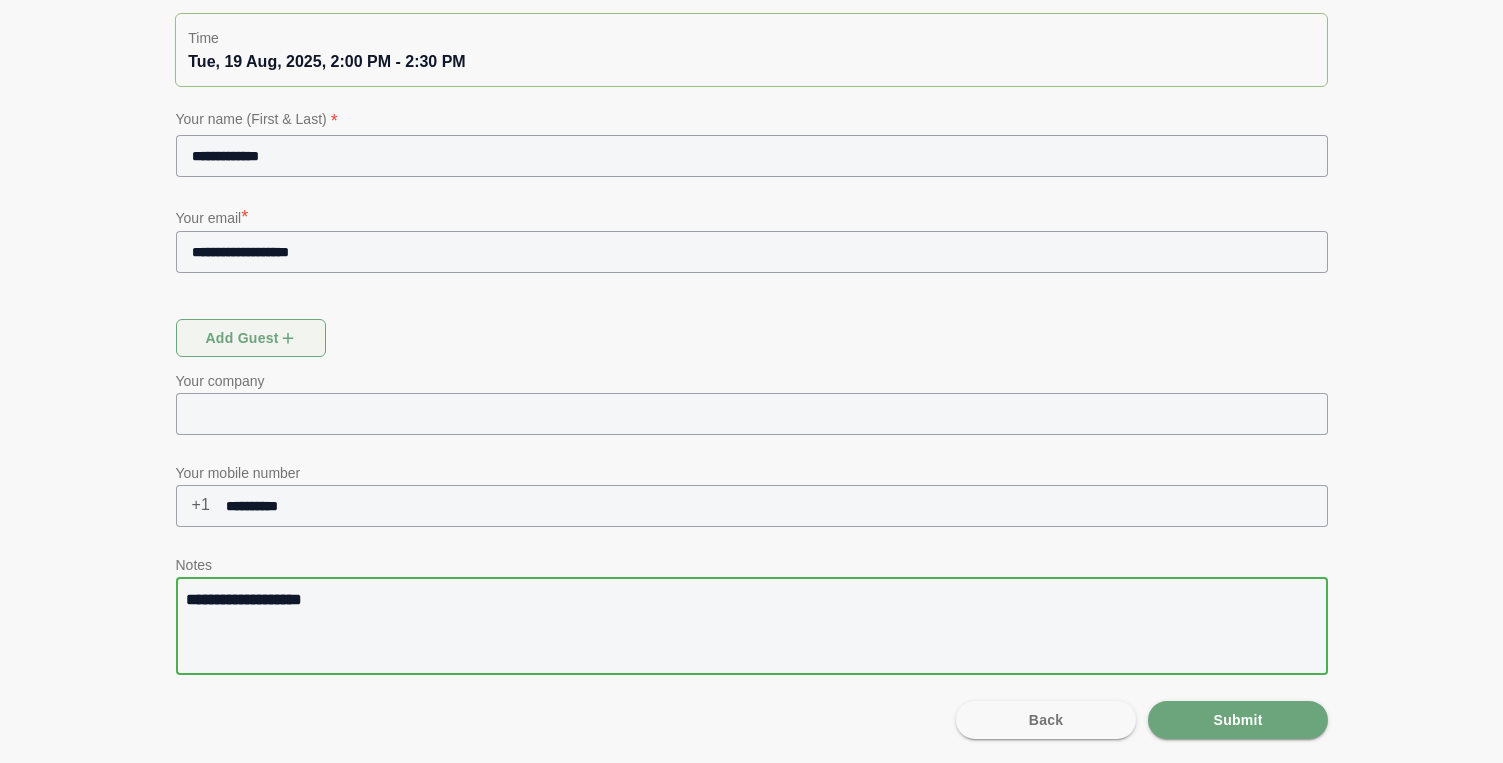 type on "**********" 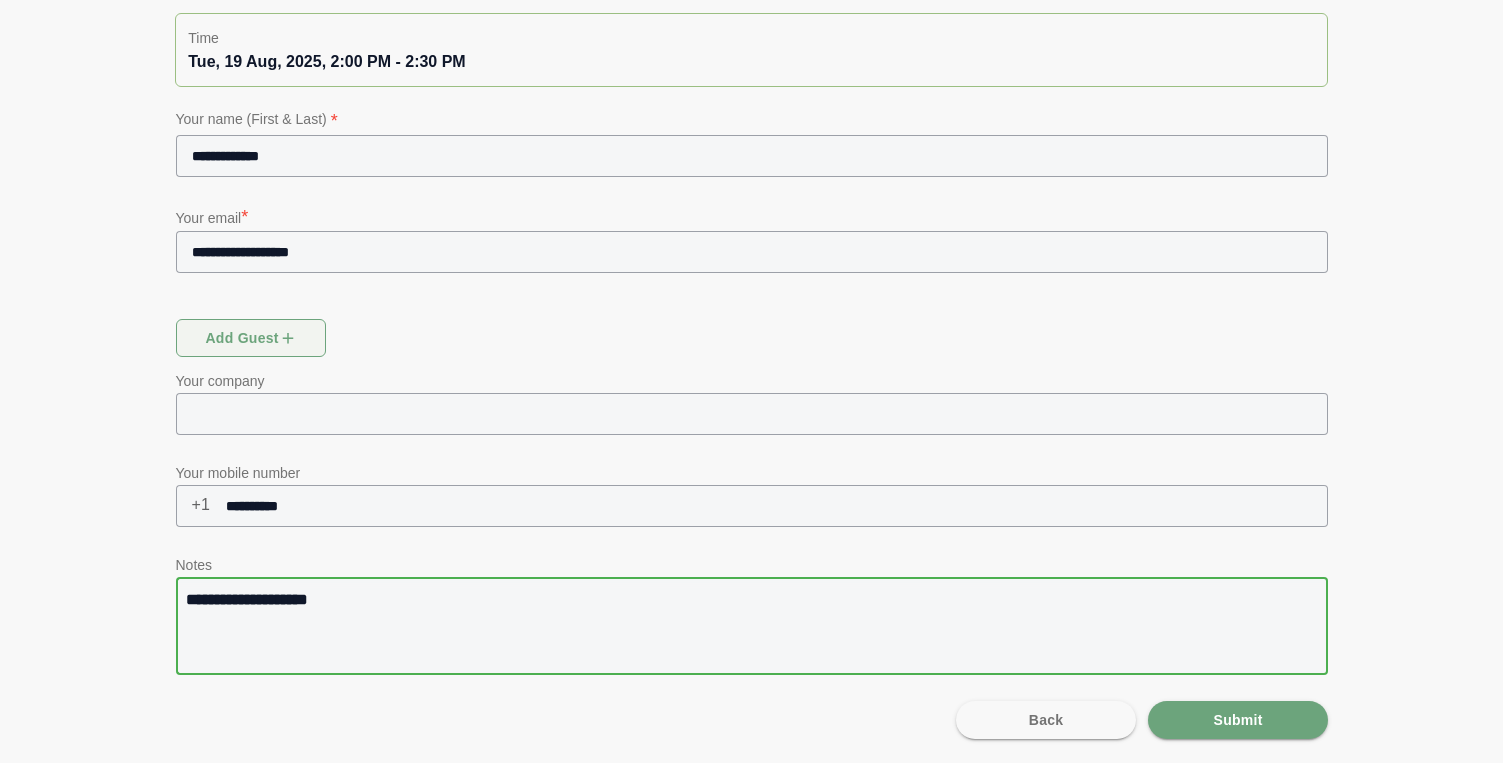 type on "**********" 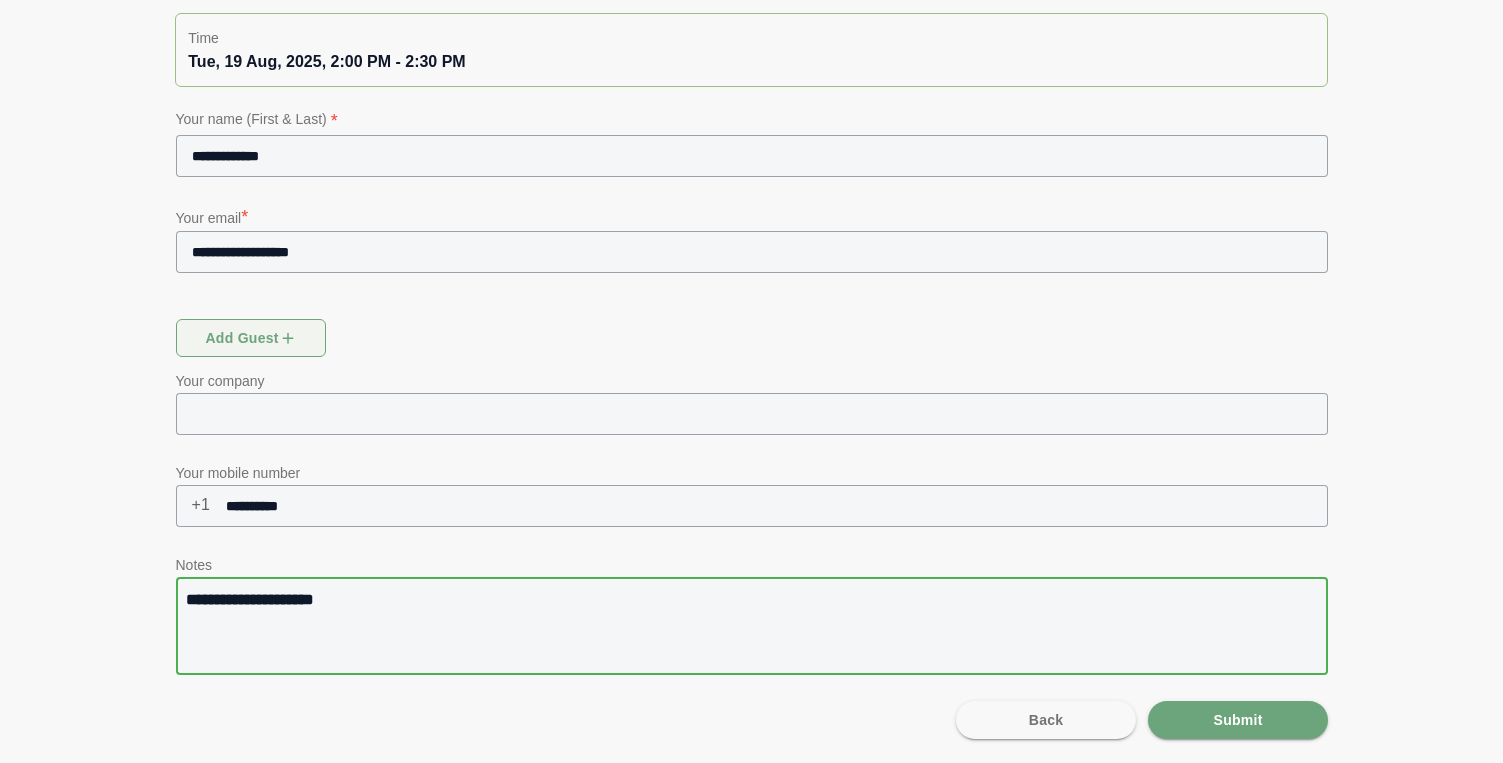 type on "**********" 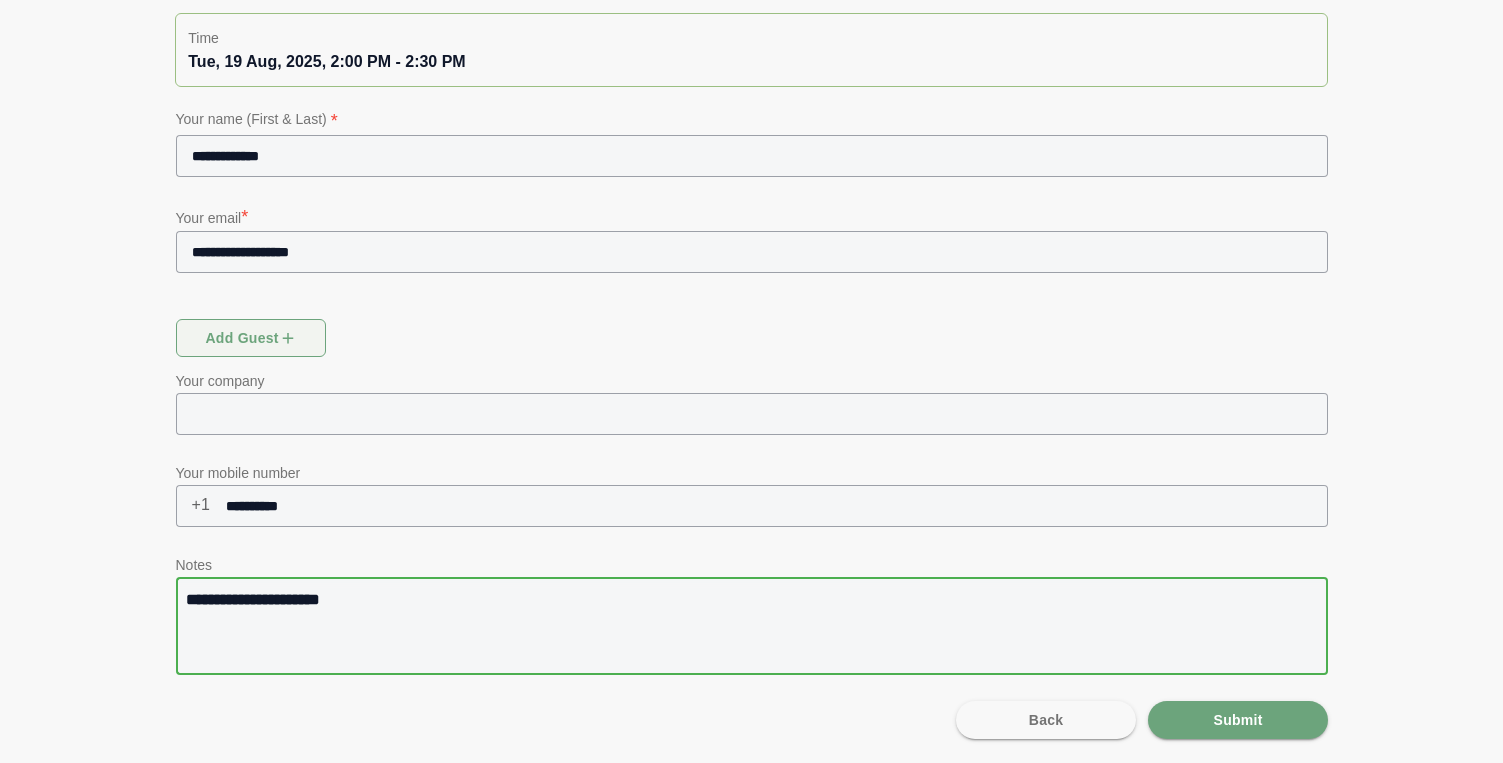 type on "**********" 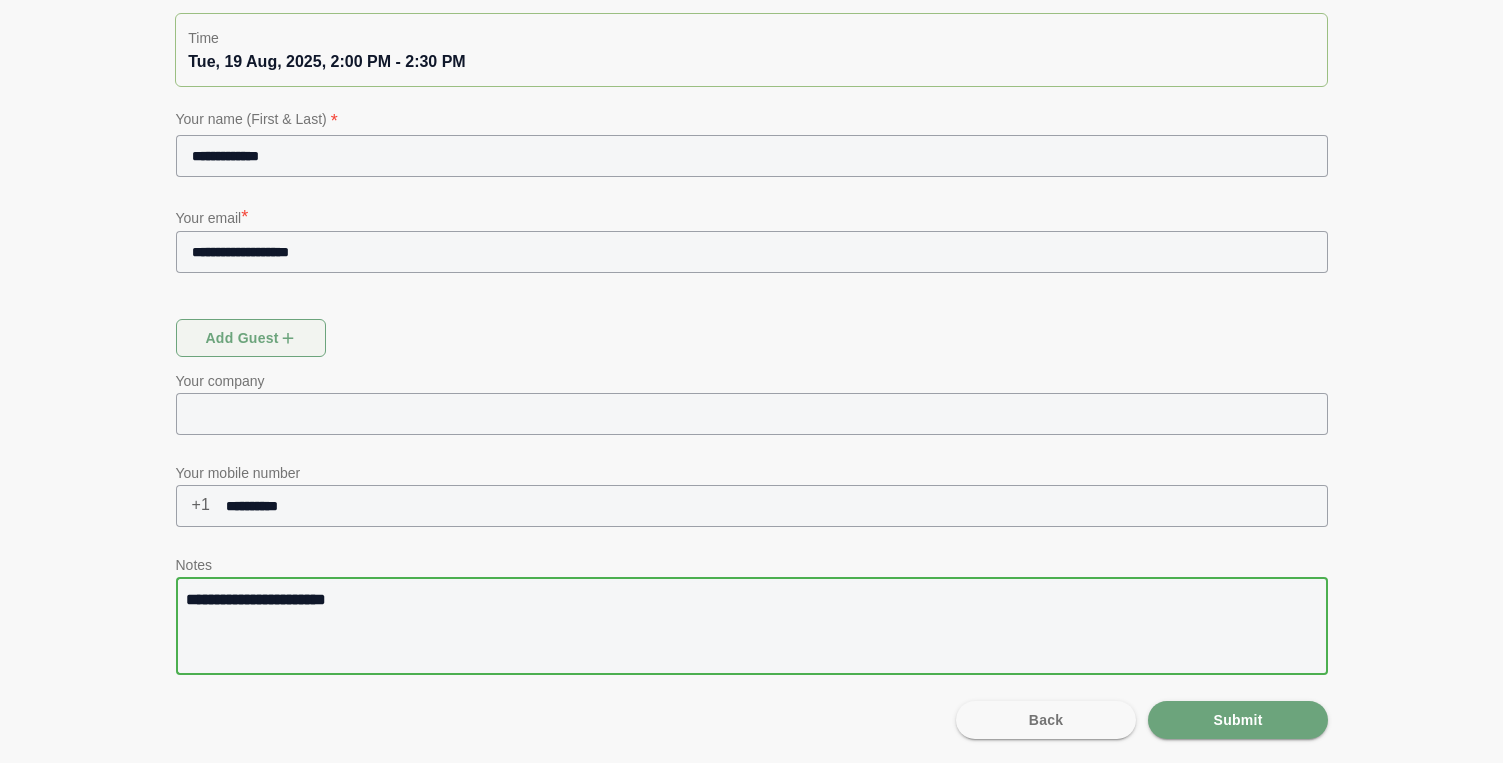 type on "**********" 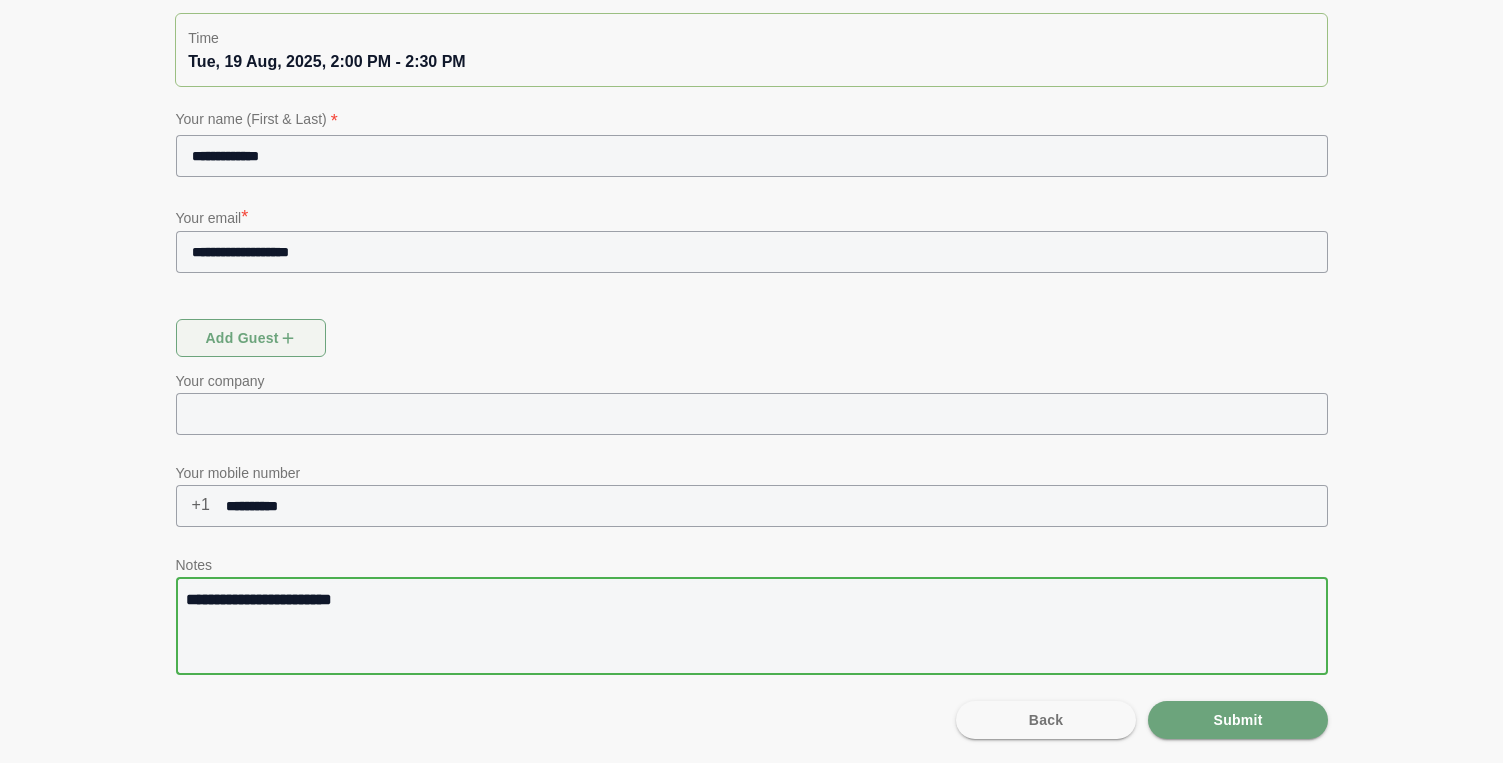 type on "**********" 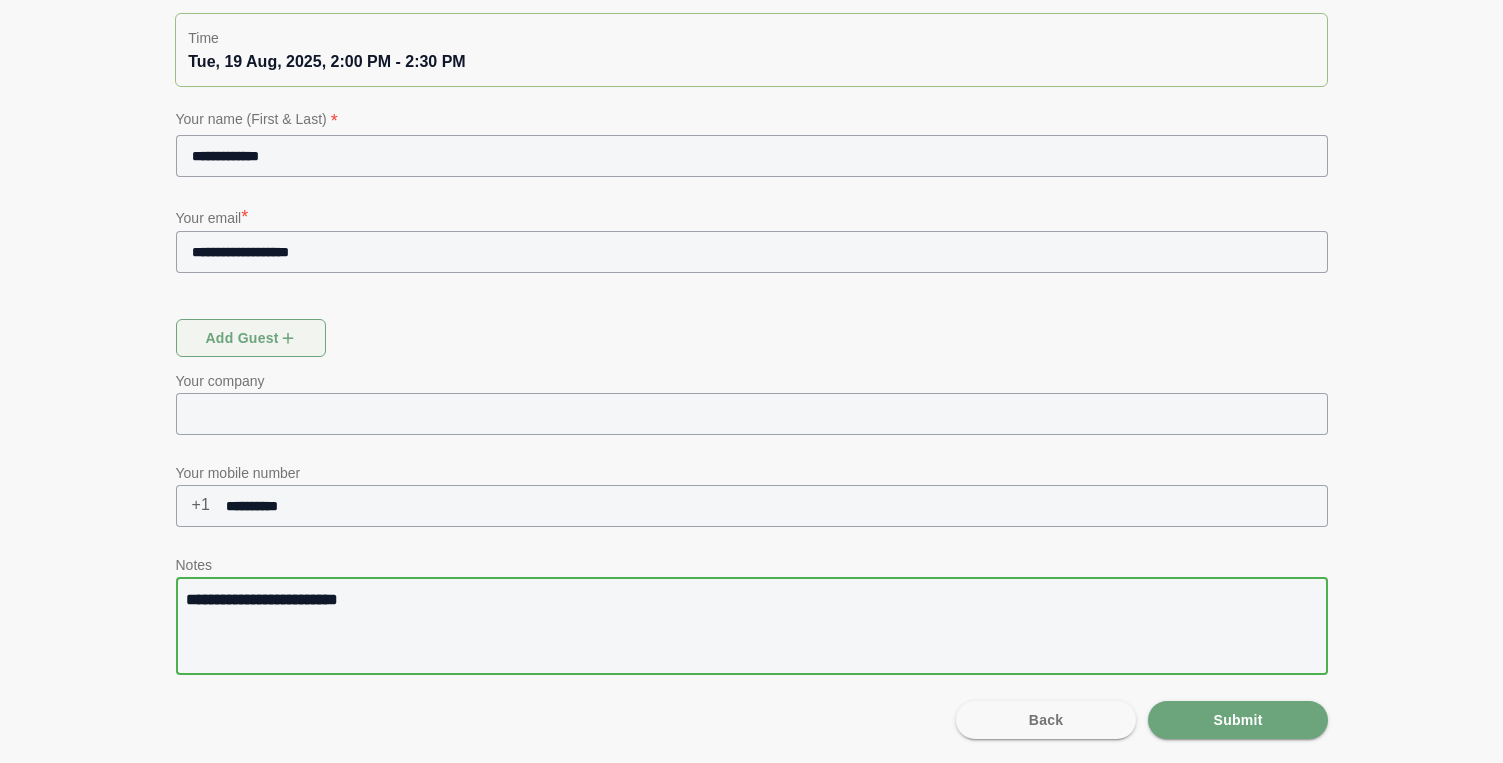 type on "**********" 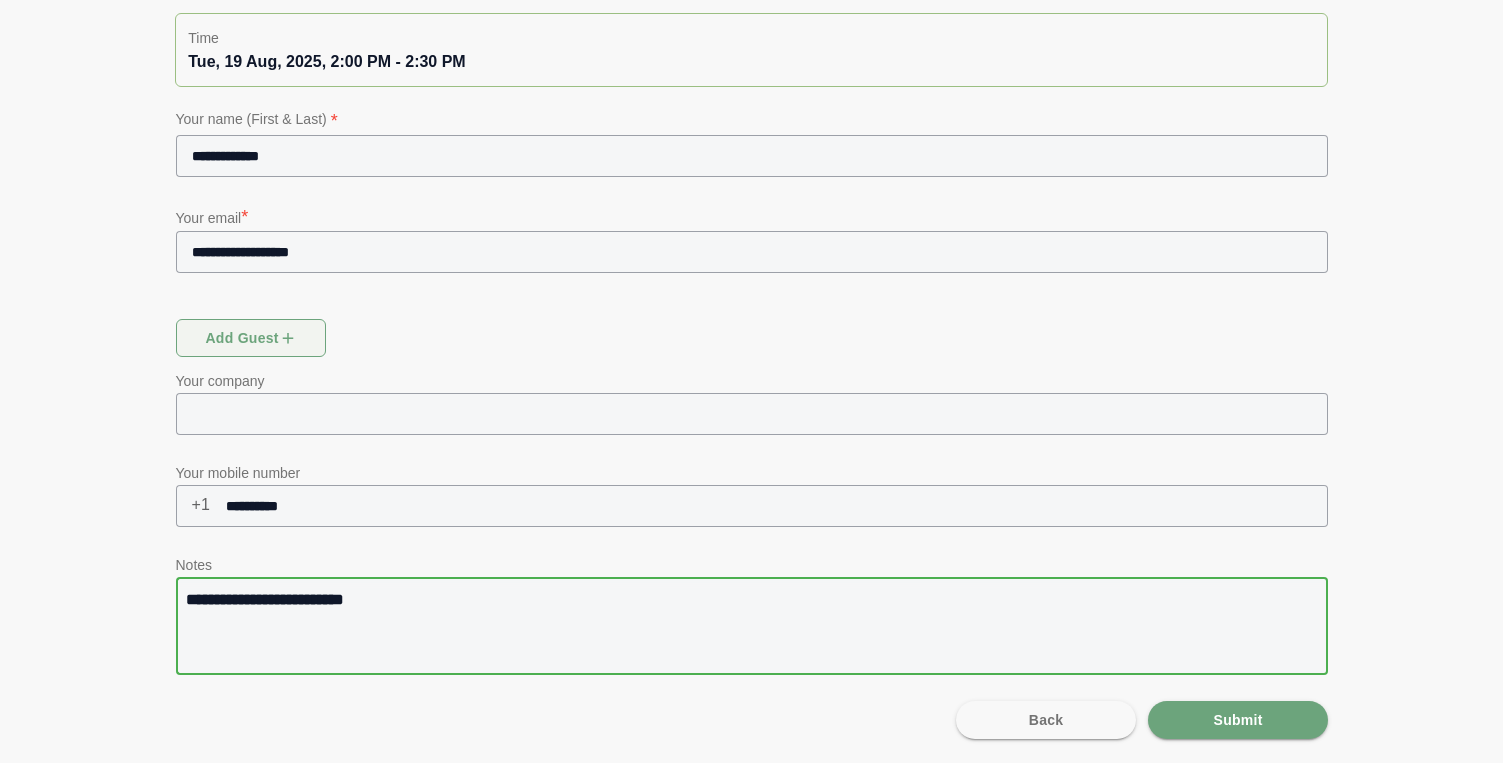 type on "**********" 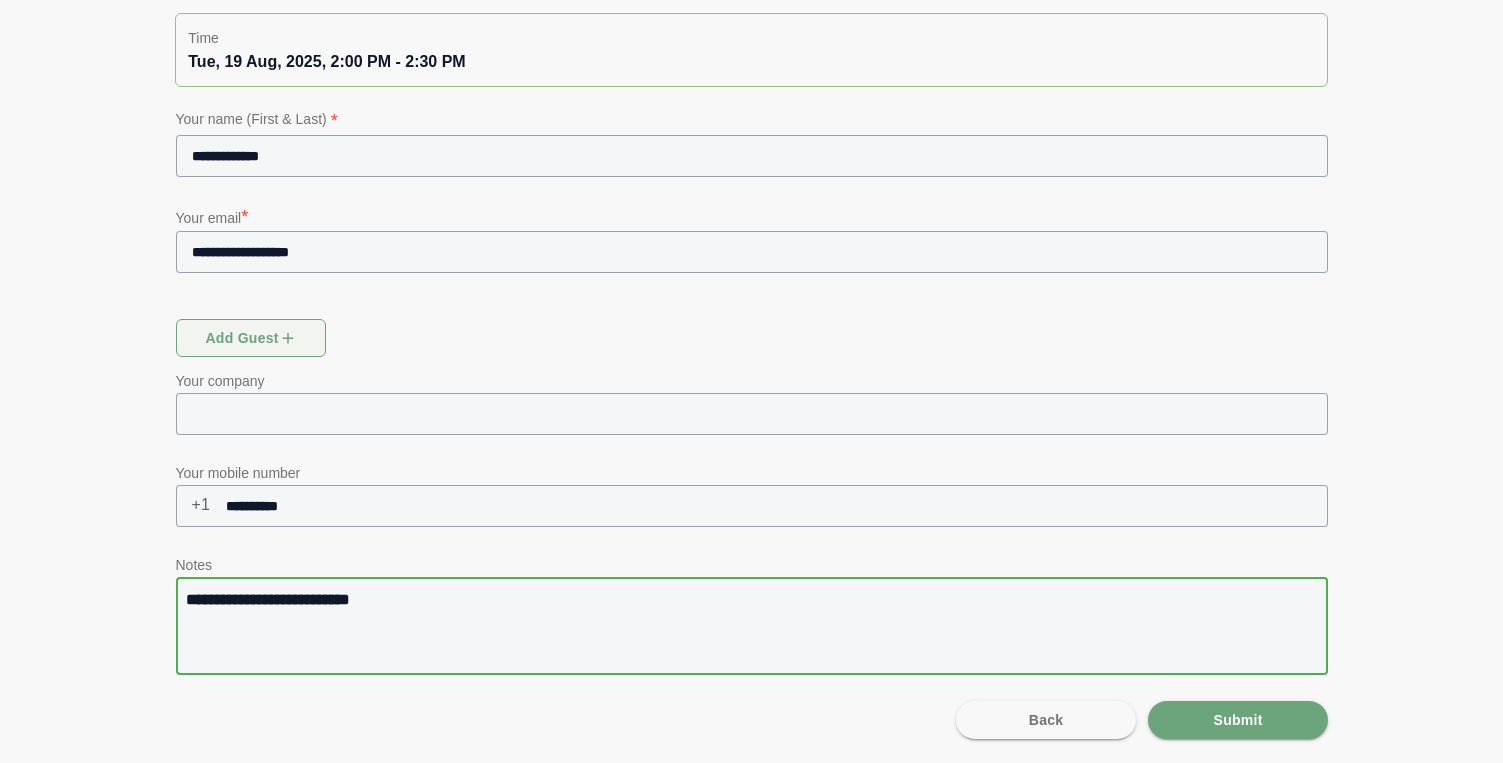 type on "**********" 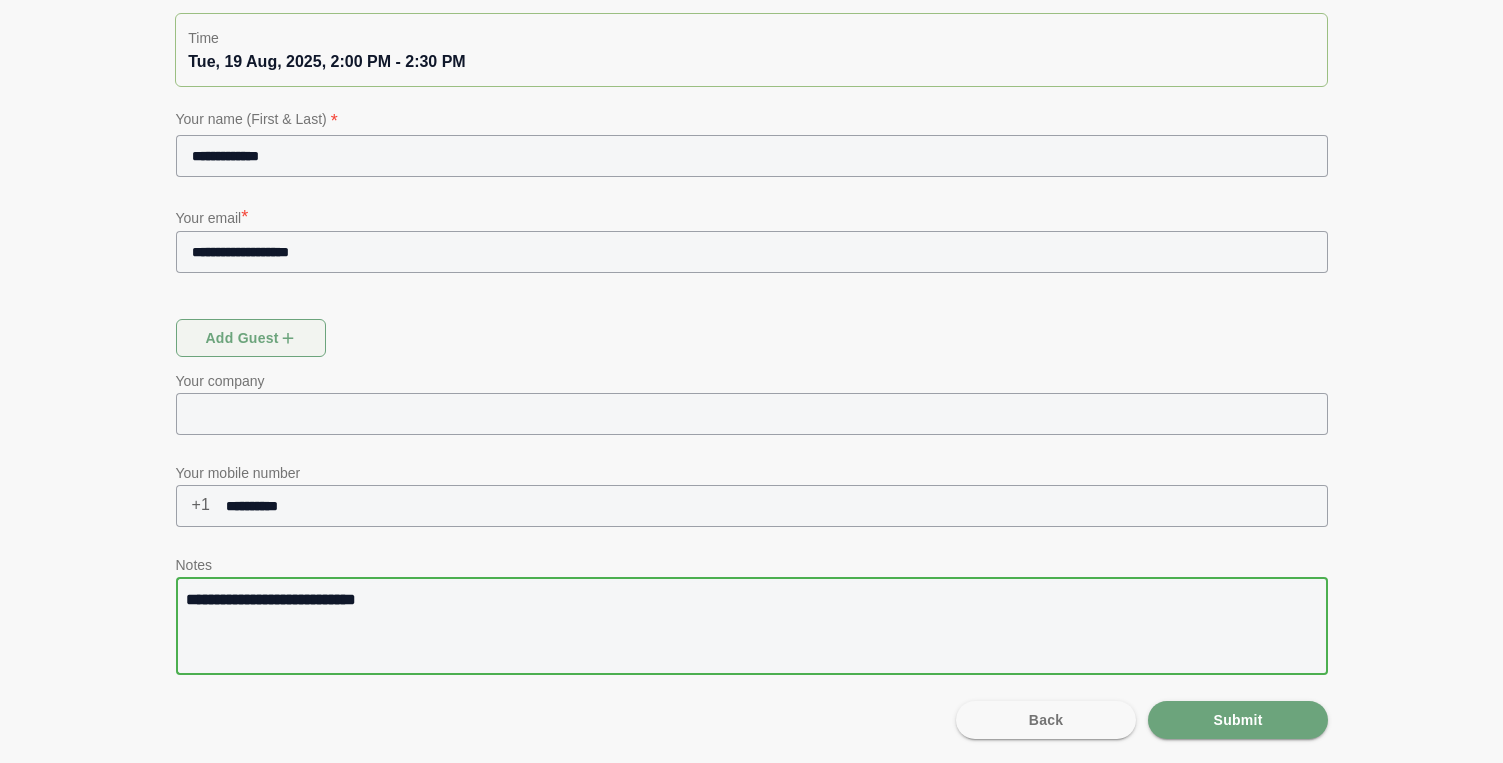 type on "**********" 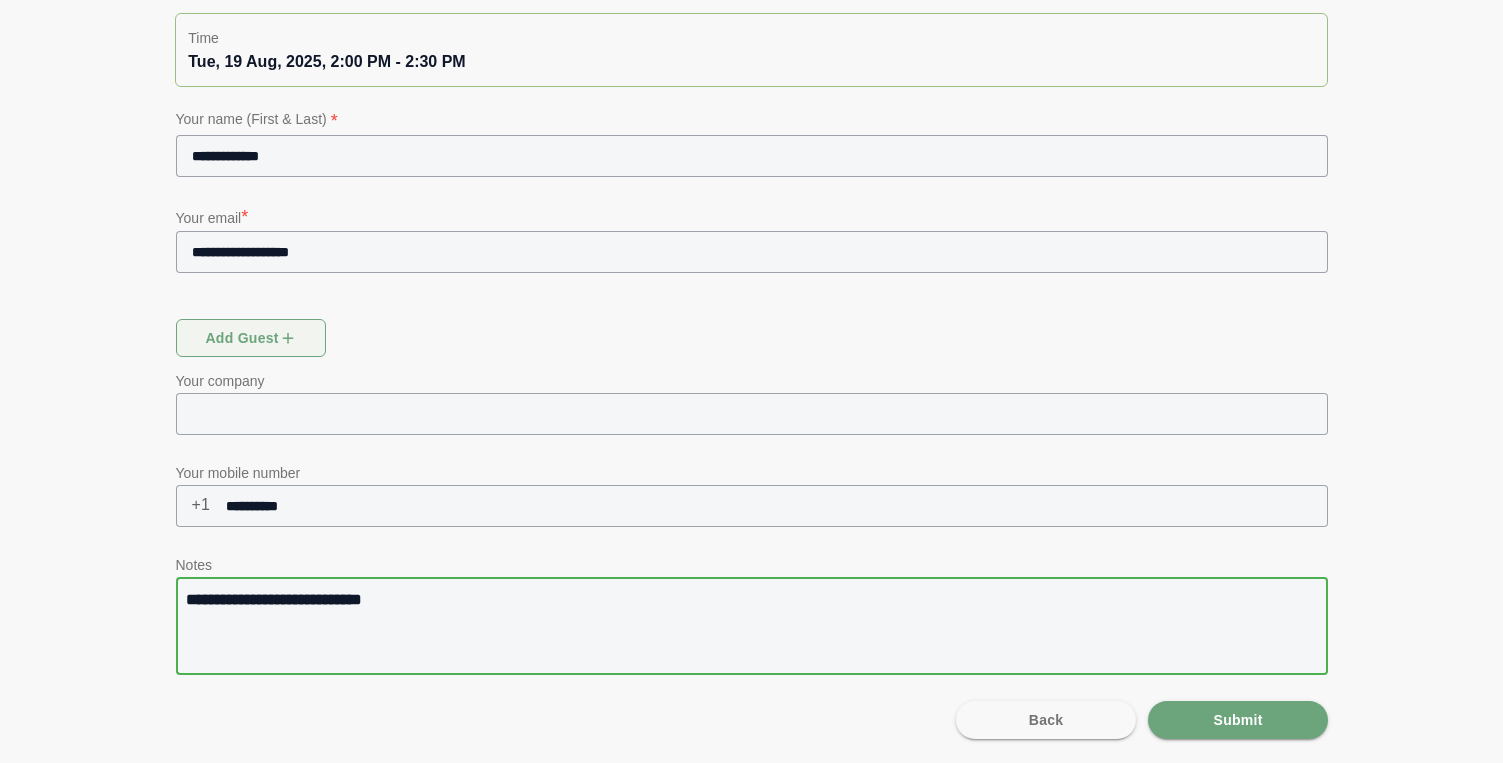 type on "**********" 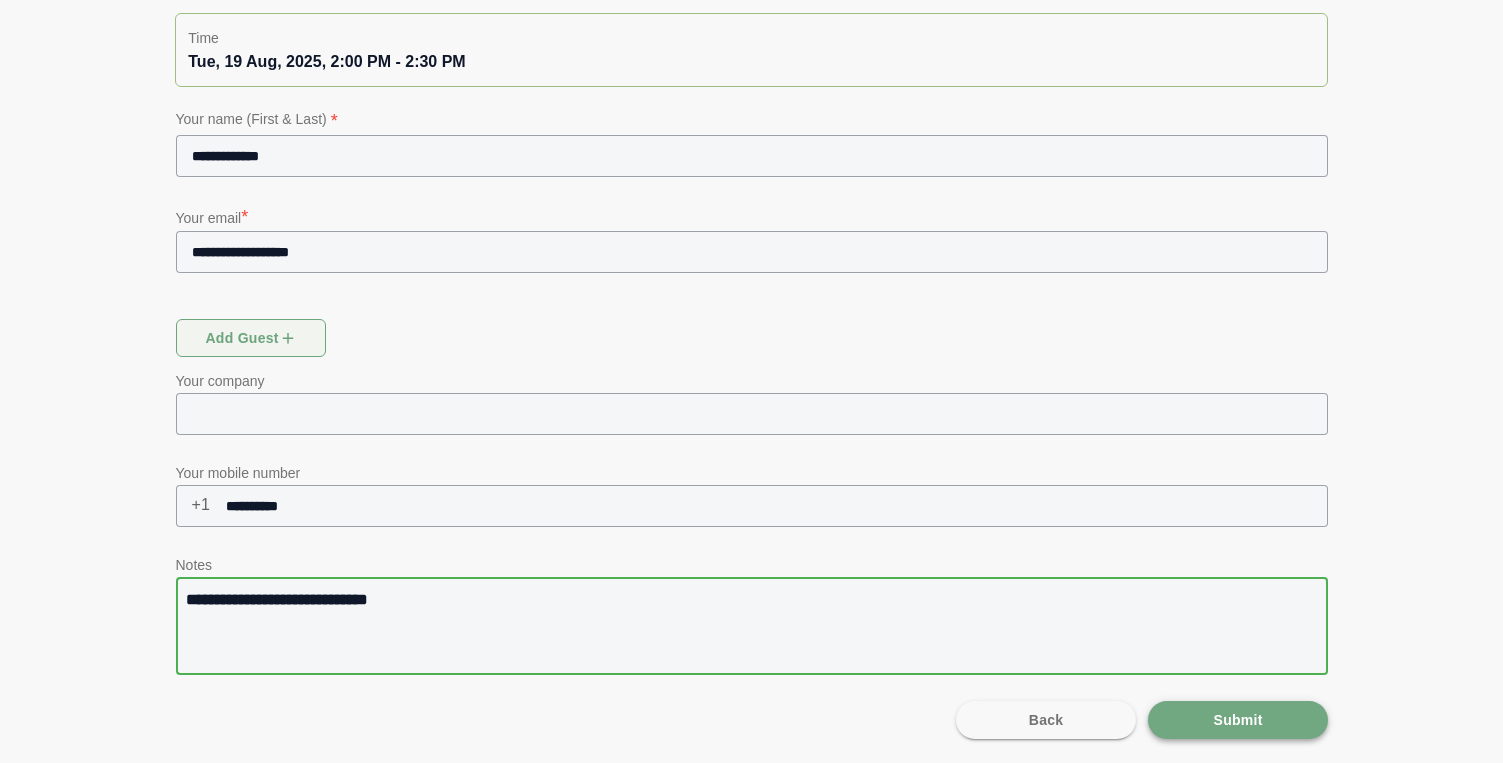 type on "**********" 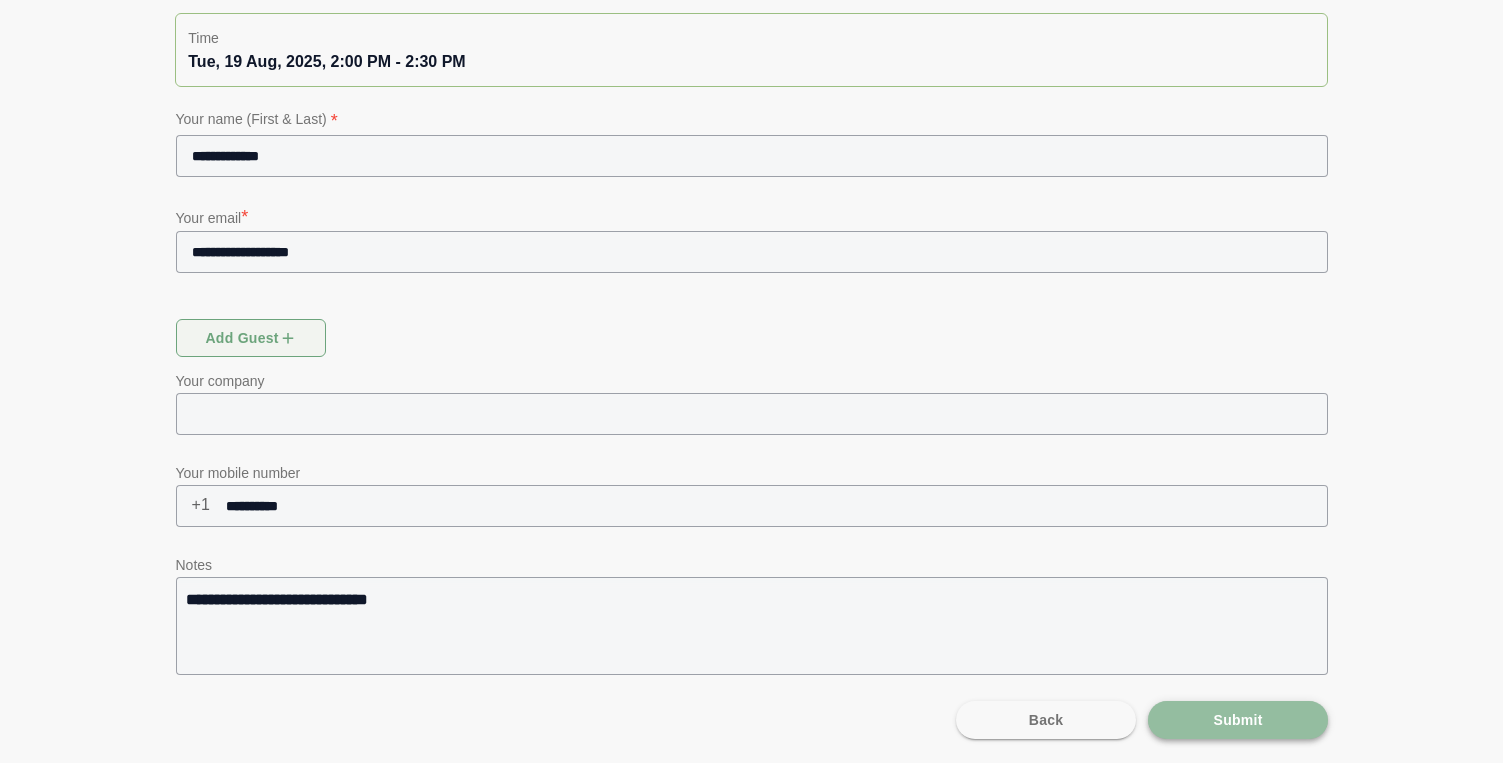 click on "Submit" at bounding box center [1238, 720] 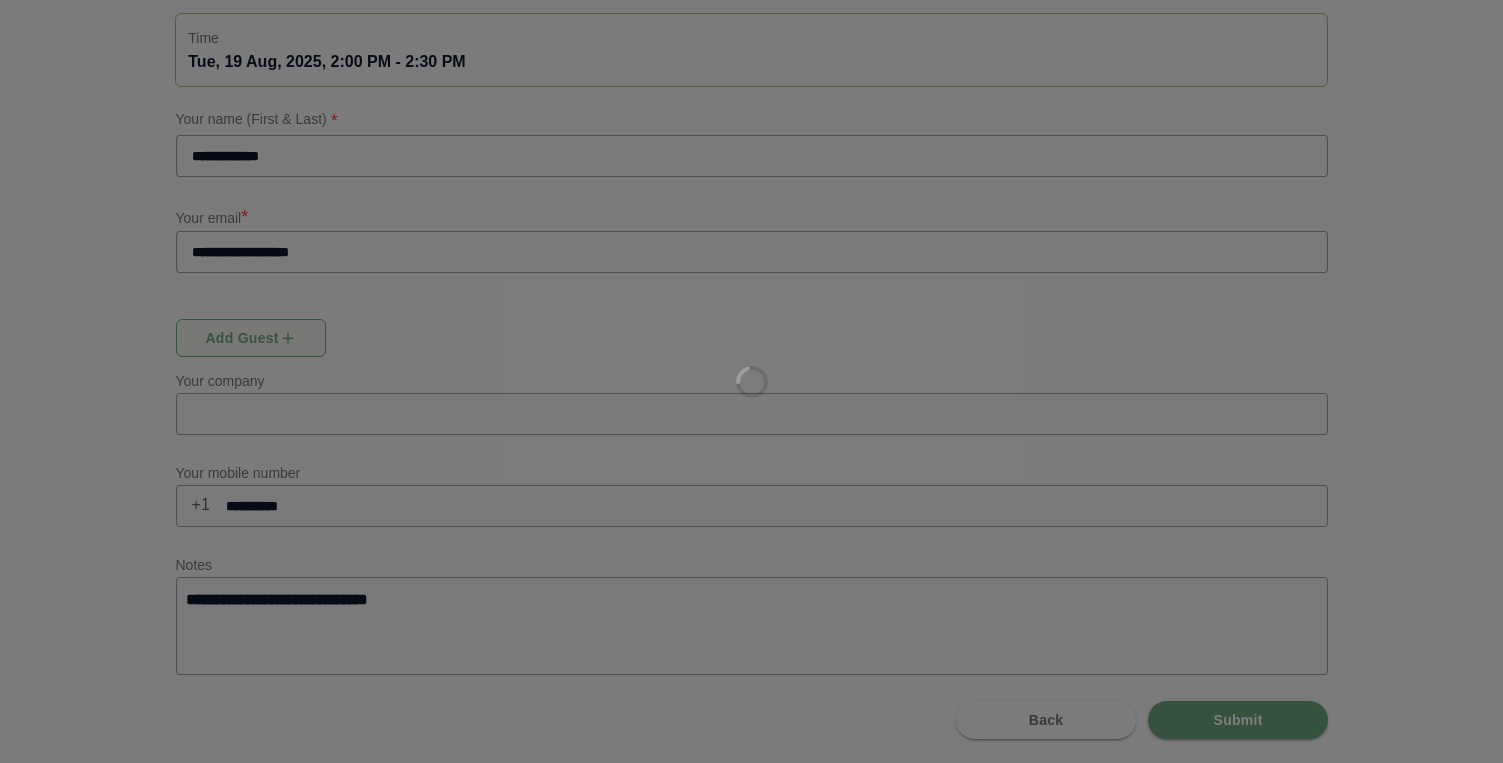 scroll, scrollTop: 0, scrollLeft: 0, axis: both 